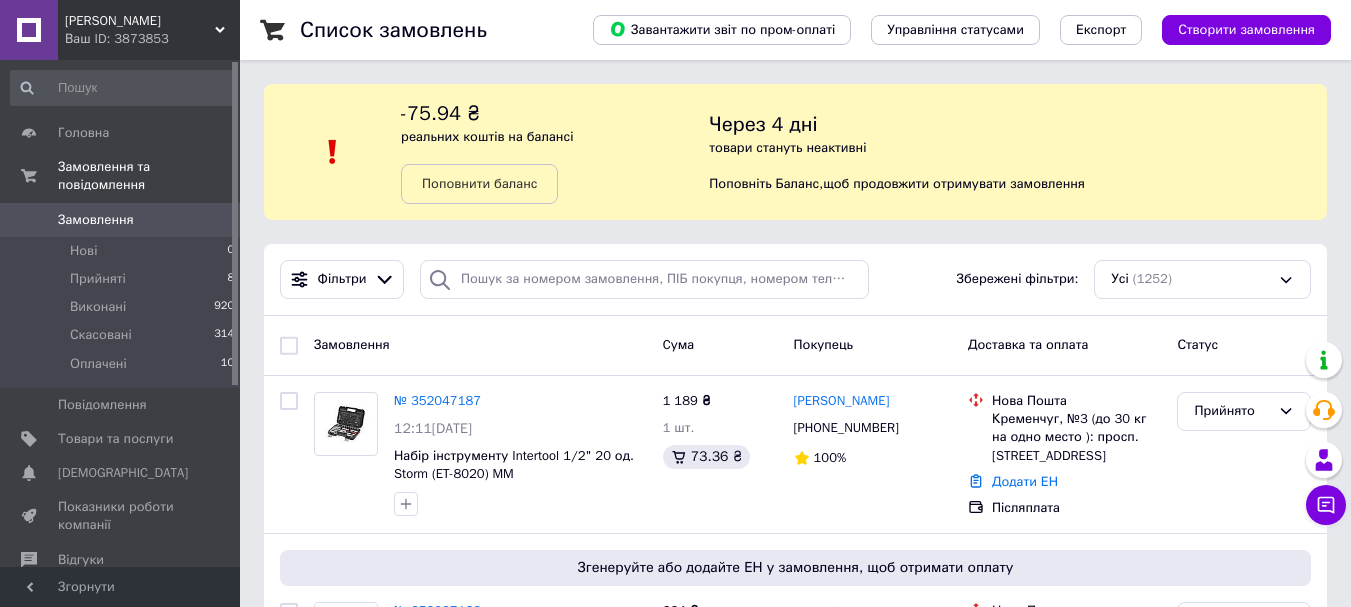 scroll, scrollTop: 0, scrollLeft: 0, axis: both 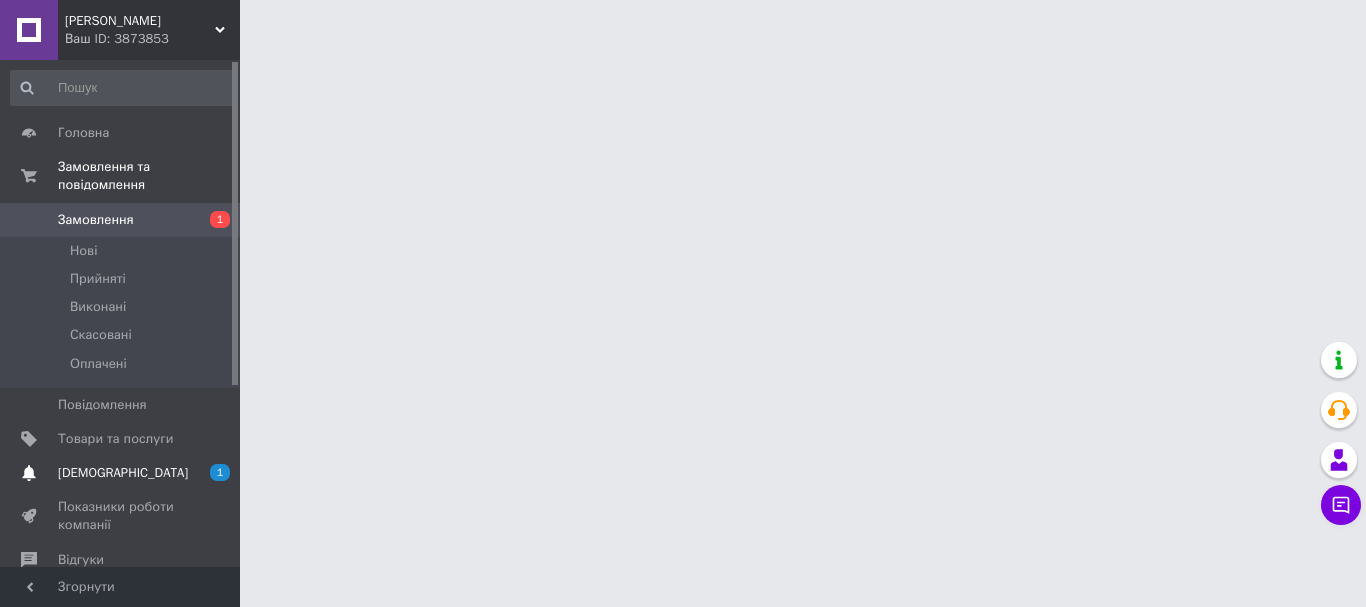 click on "[DEMOGRAPHIC_DATA]" at bounding box center [121, 473] 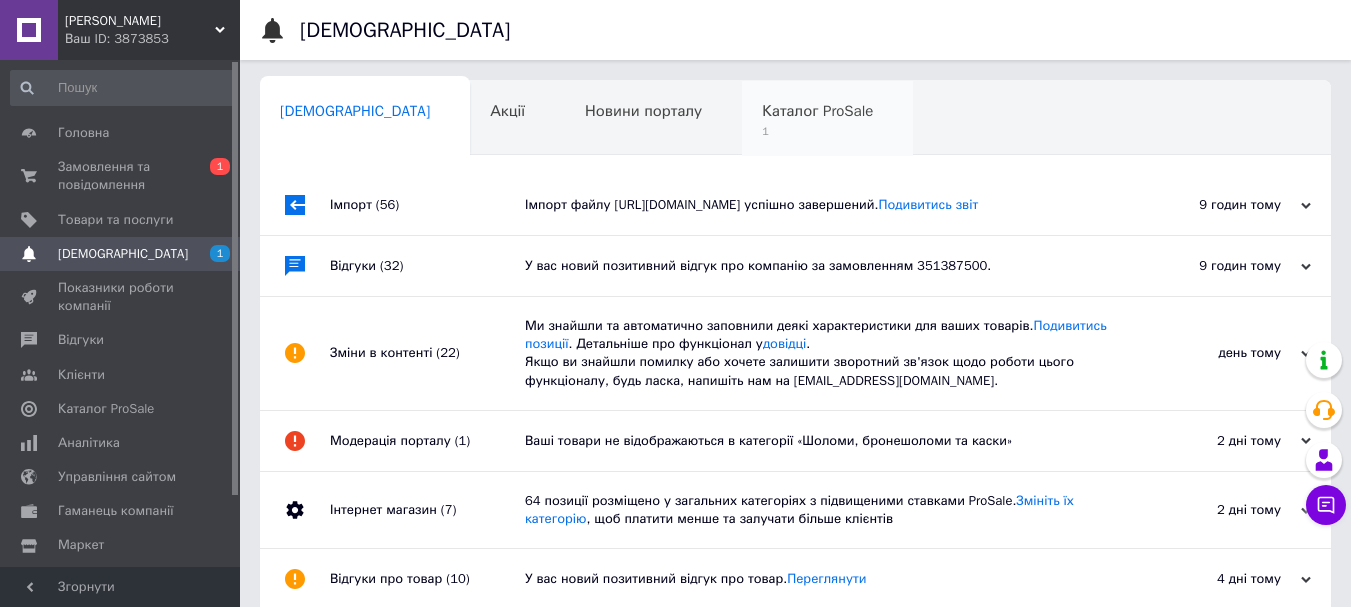 click on "Каталог ProSale" at bounding box center [817, 111] 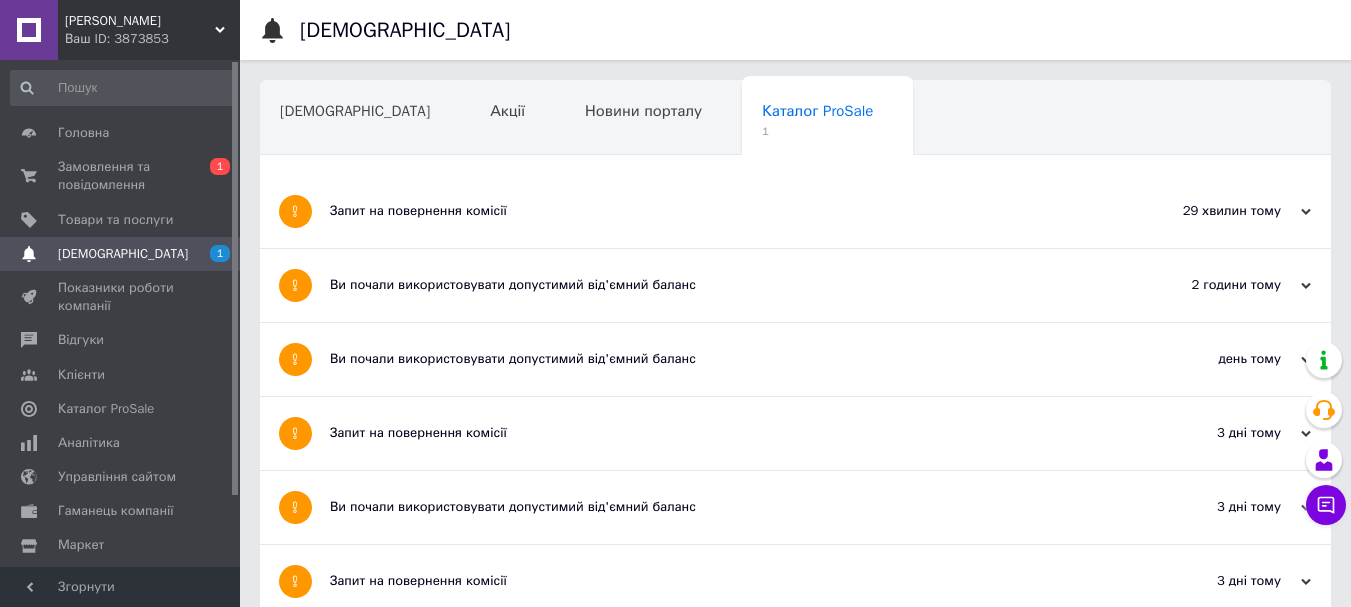 click on "Запит на повернення комісії" at bounding box center (720, 211) 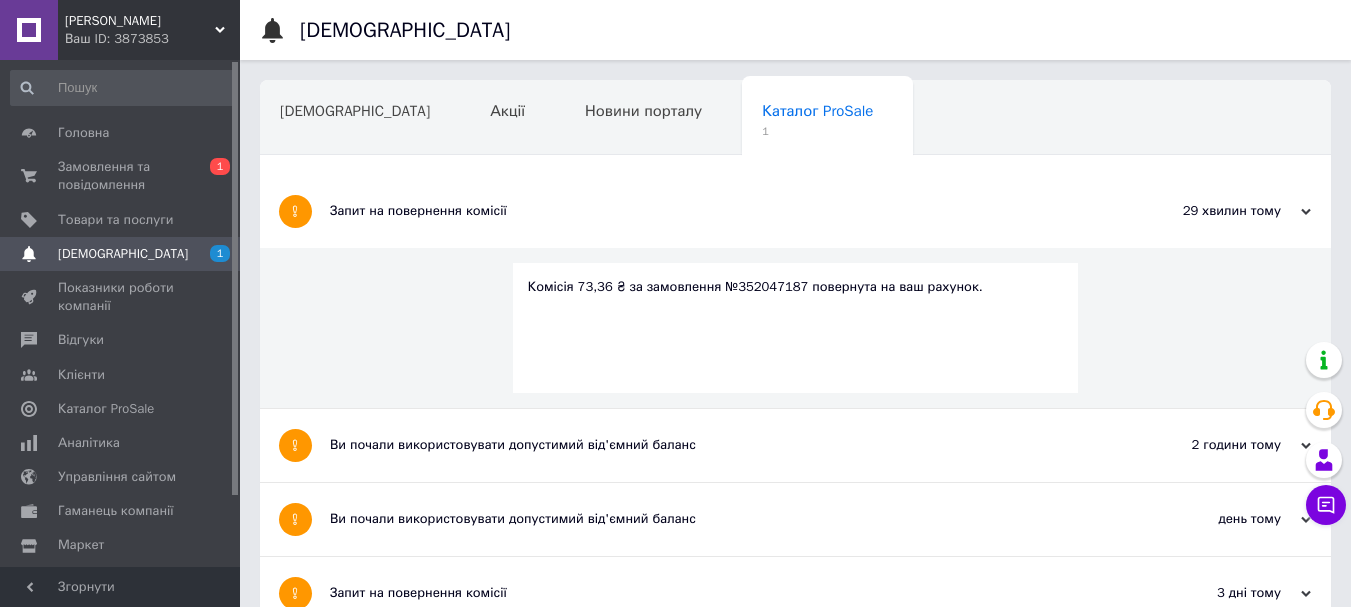 click on "Запит на повернення комісії" at bounding box center [720, 211] 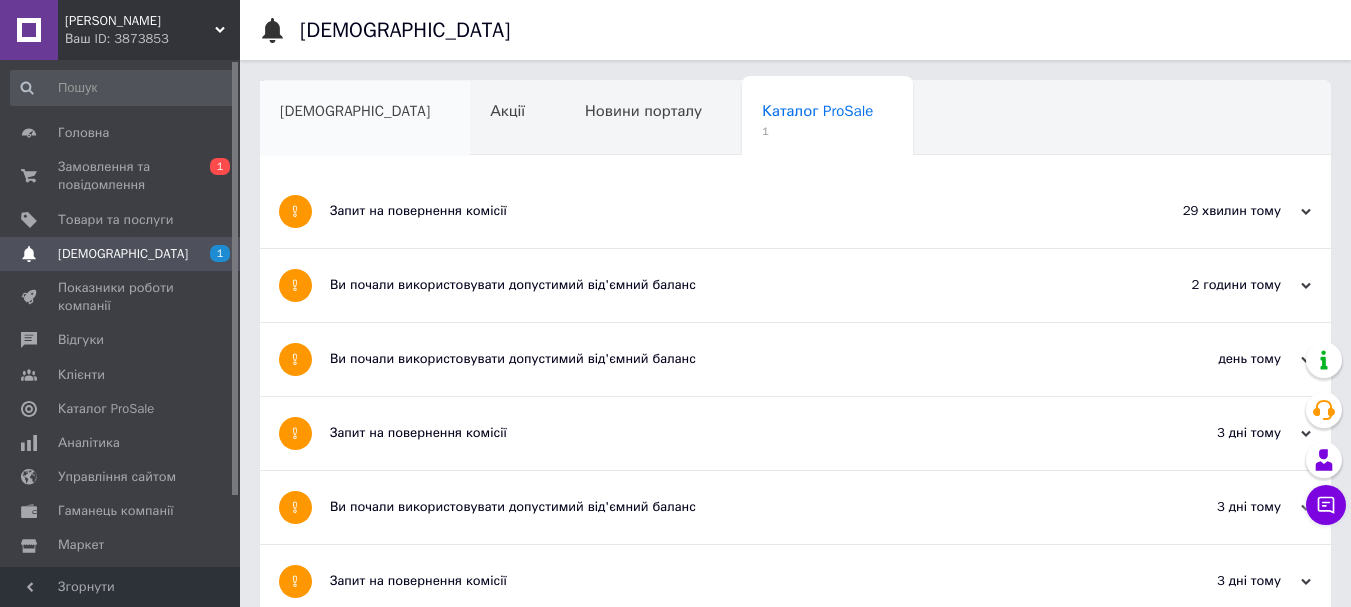 click on "[DEMOGRAPHIC_DATA]" at bounding box center [355, 111] 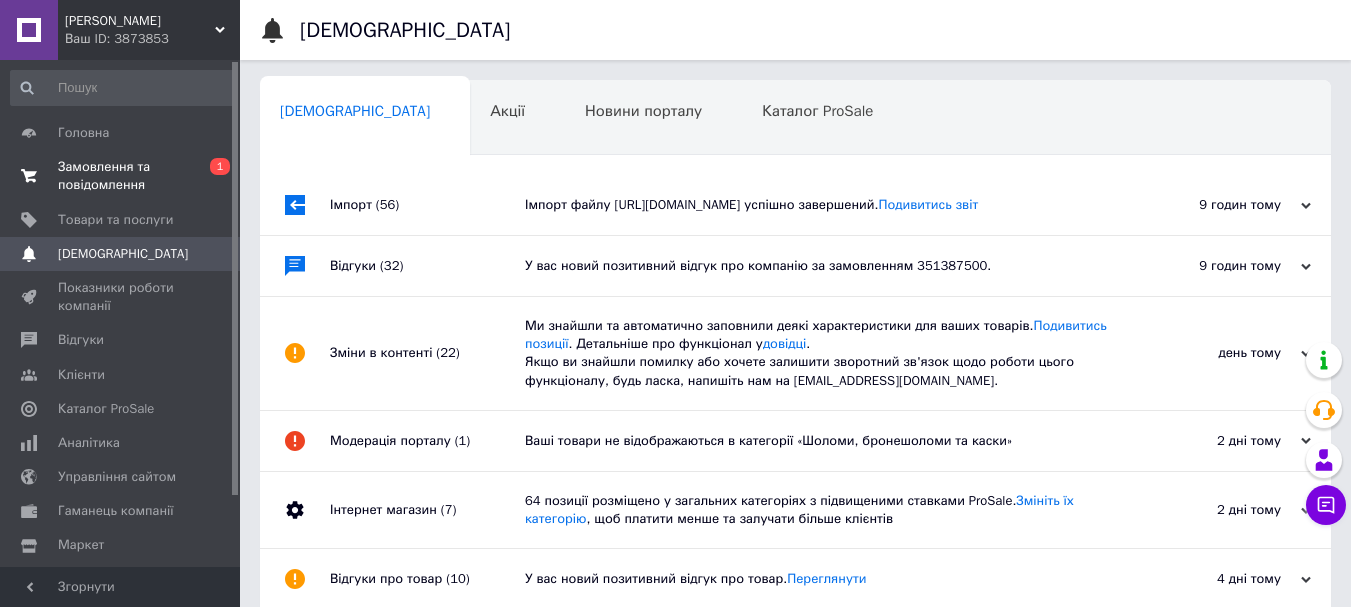 click on "Замовлення та повідомлення" at bounding box center [121, 176] 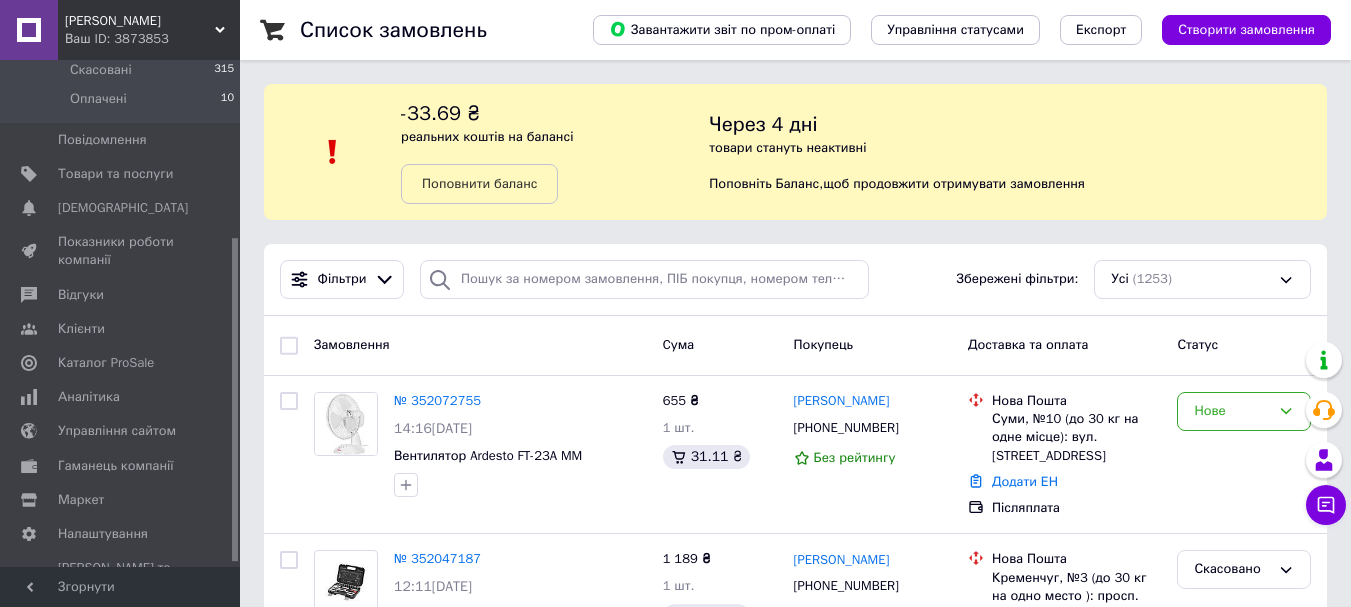 scroll, scrollTop: 283, scrollLeft: 0, axis: vertical 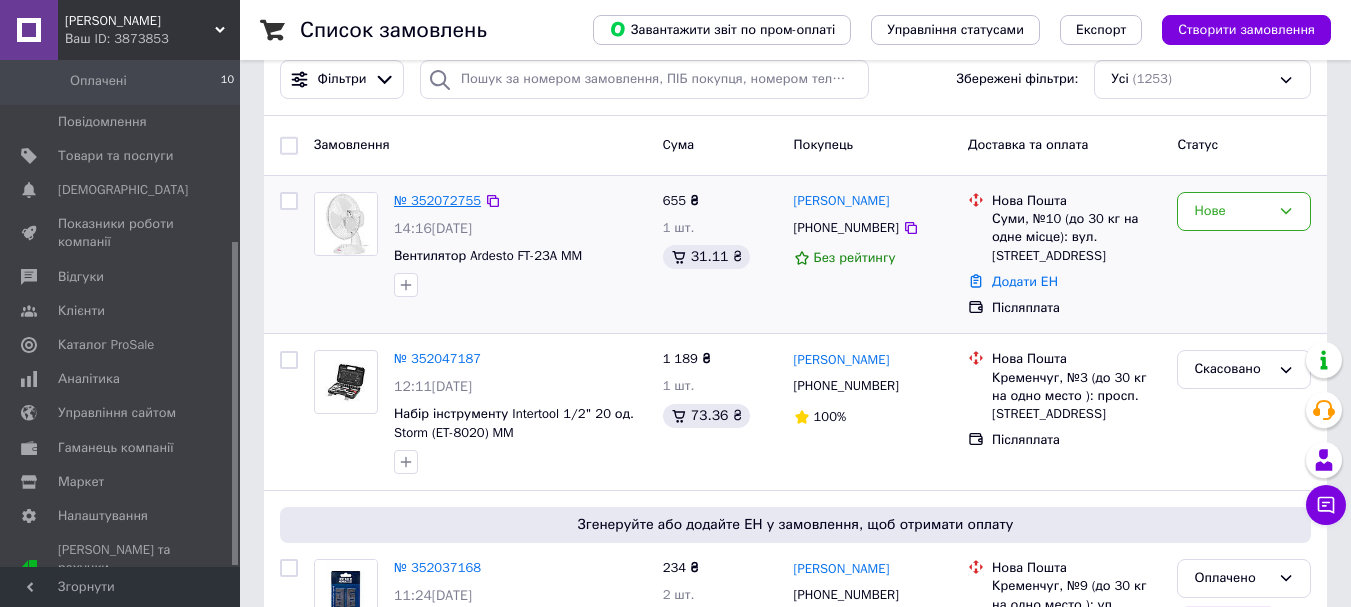 click on "№ 352072755" at bounding box center (437, 200) 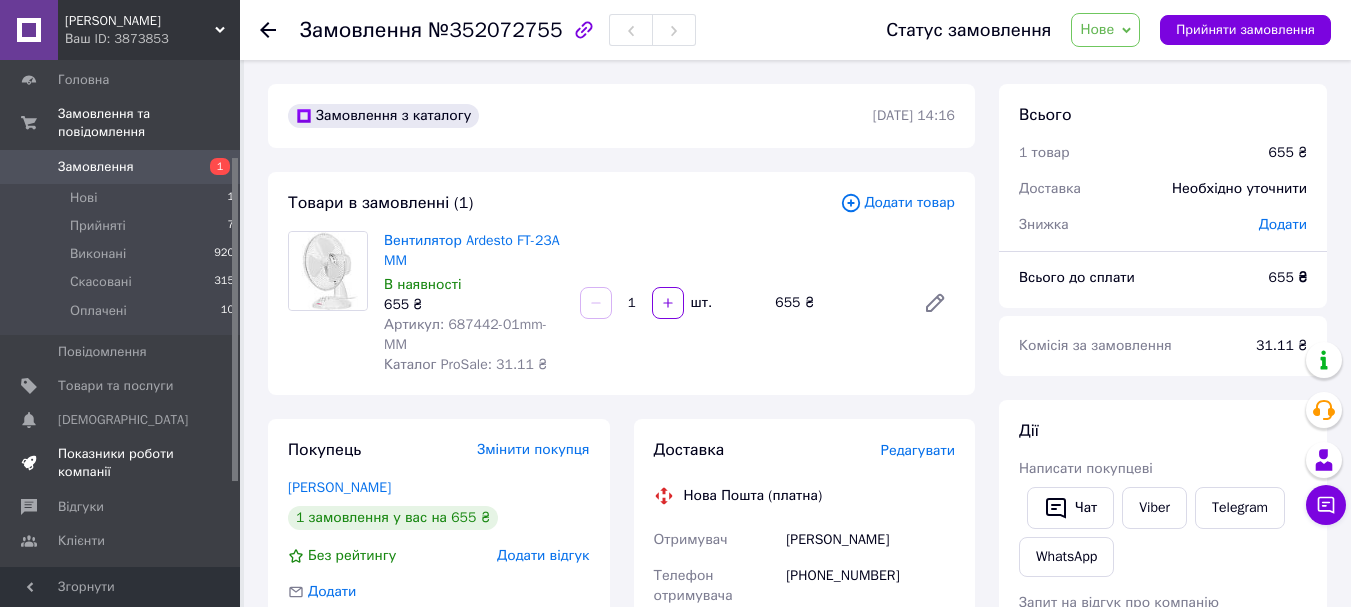 scroll, scrollTop: 0, scrollLeft: 0, axis: both 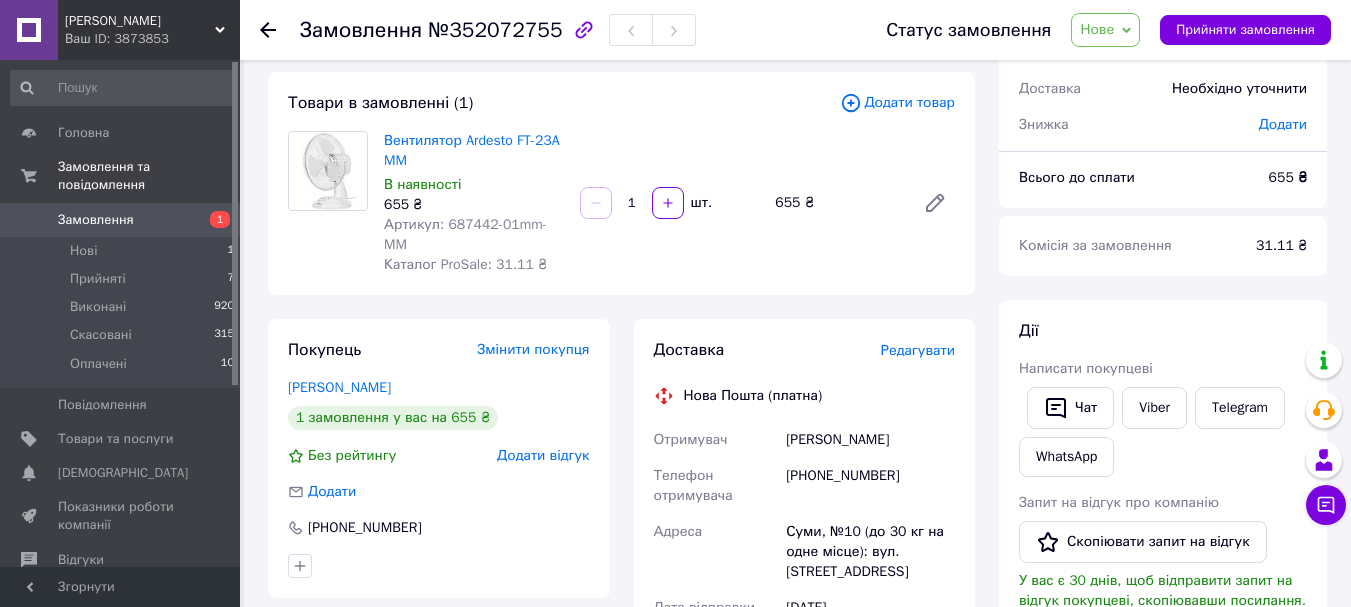 drag, startPoint x: 925, startPoint y: 437, endPoint x: 782, endPoint y: 436, distance: 143.0035 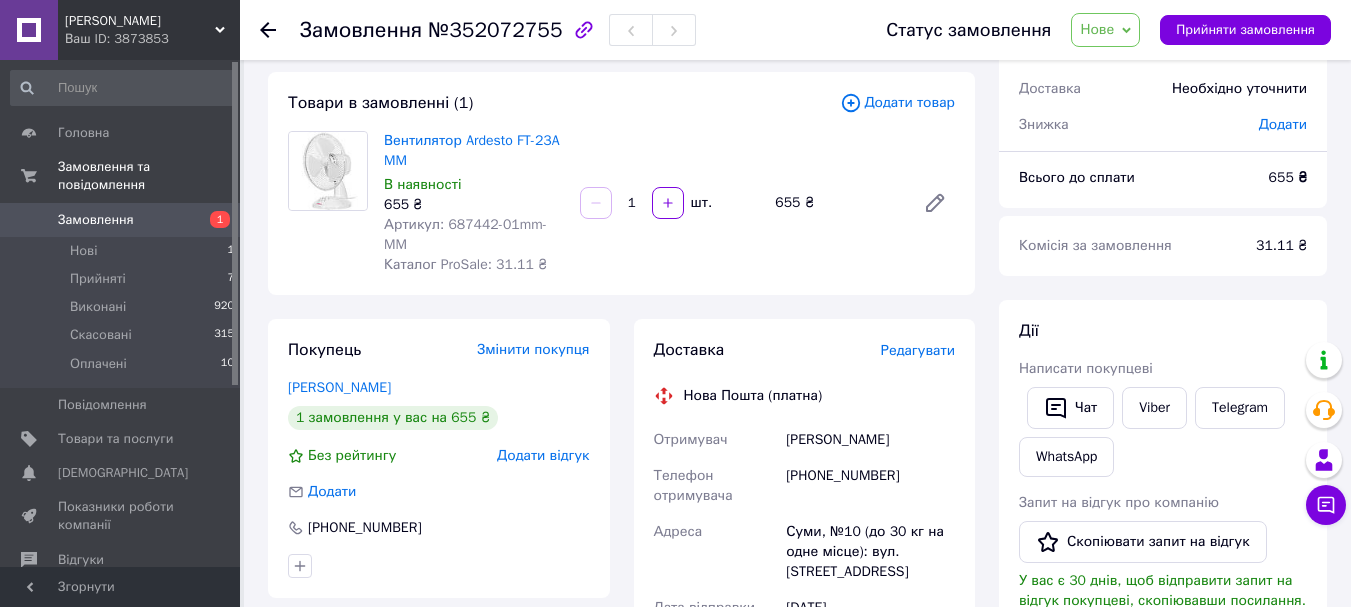 copy on "Кривошея Кристина" 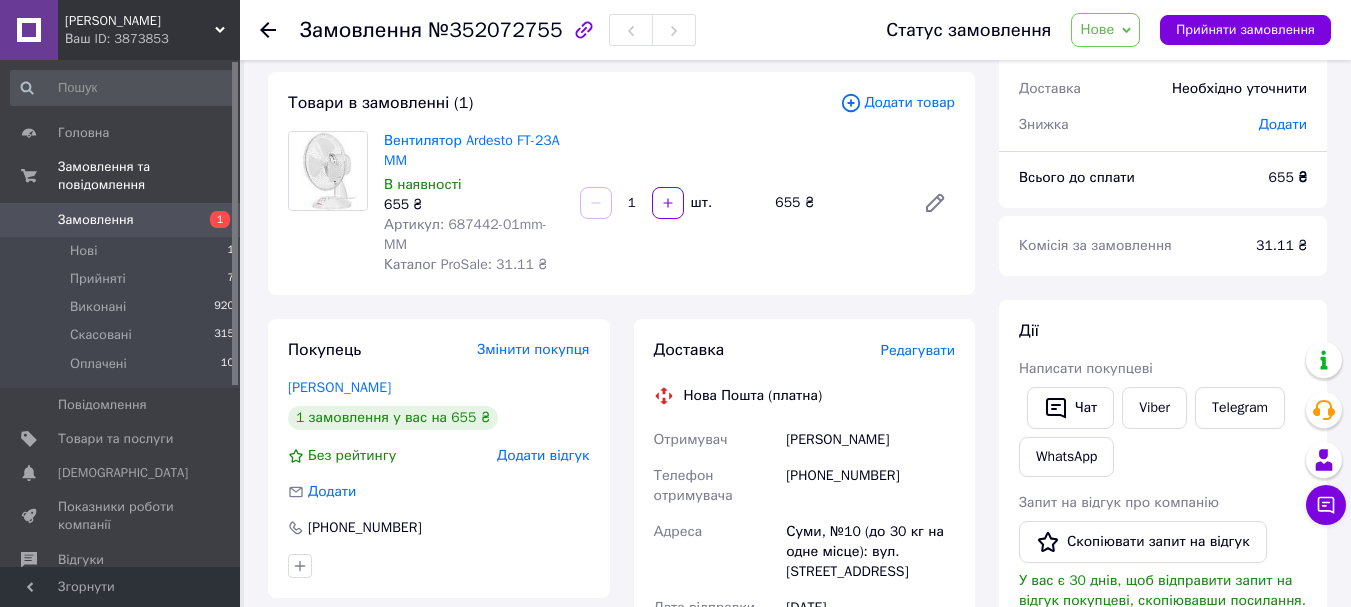 click on "Замовлення" at bounding box center (96, 220) 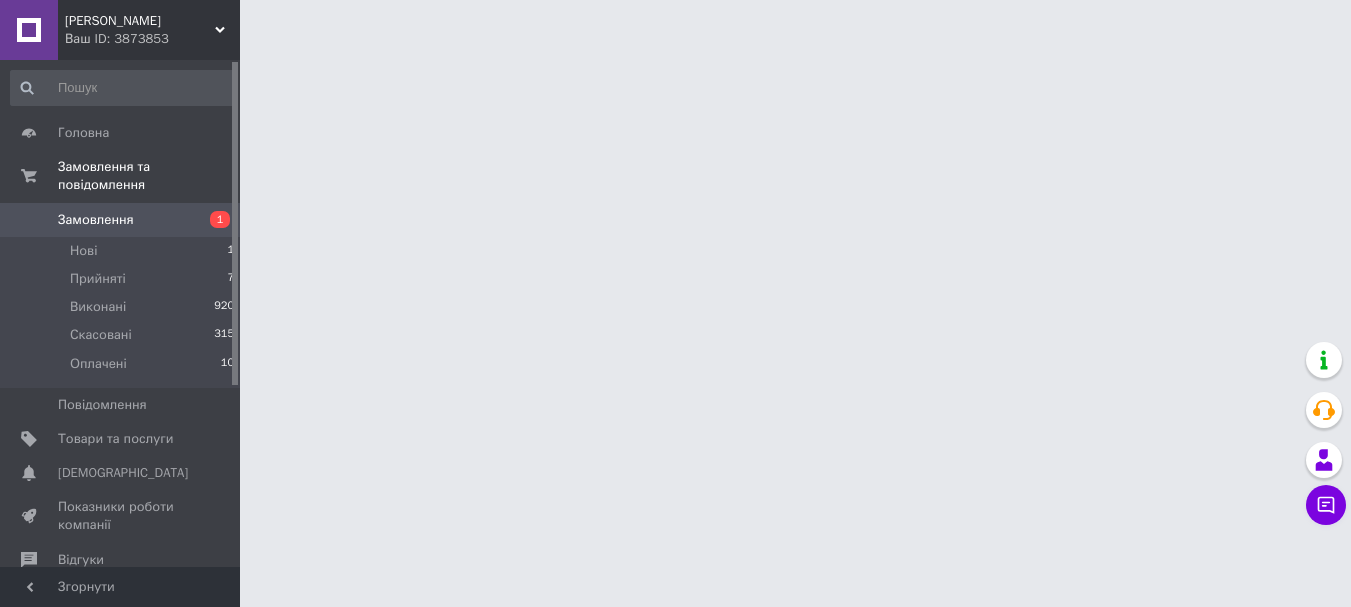 scroll, scrollTop: 0, scrollLeft: 0, axis: both 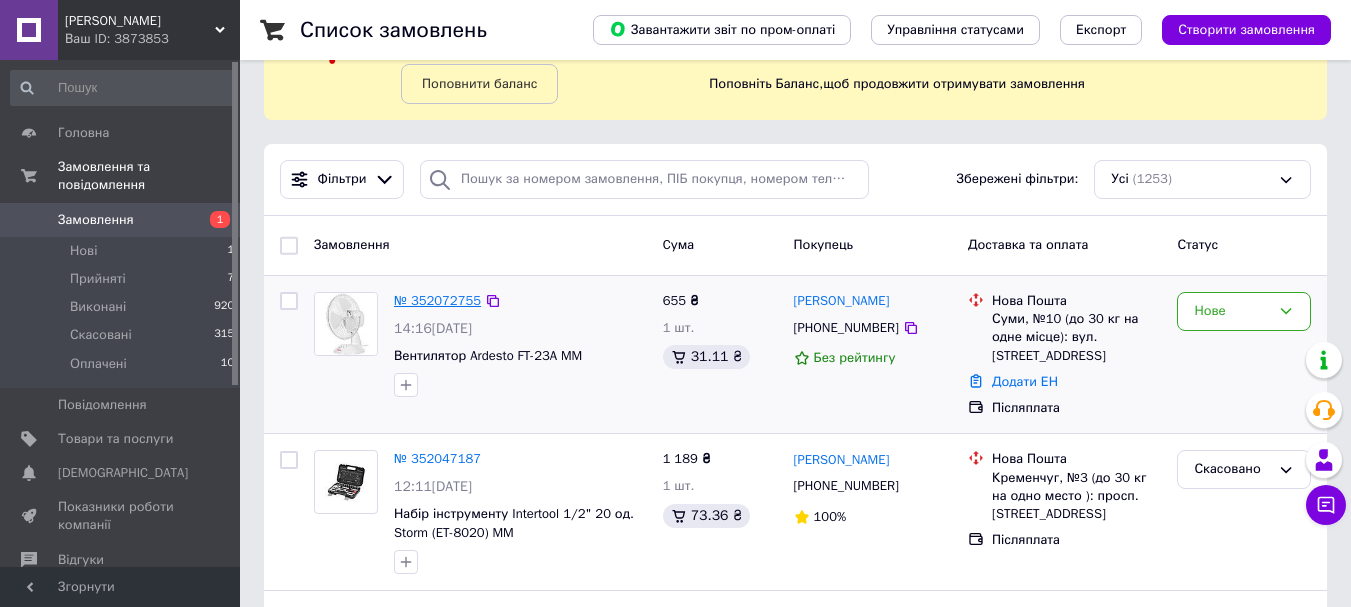 click on "№ 352072755" at bounding box center (437, 300) 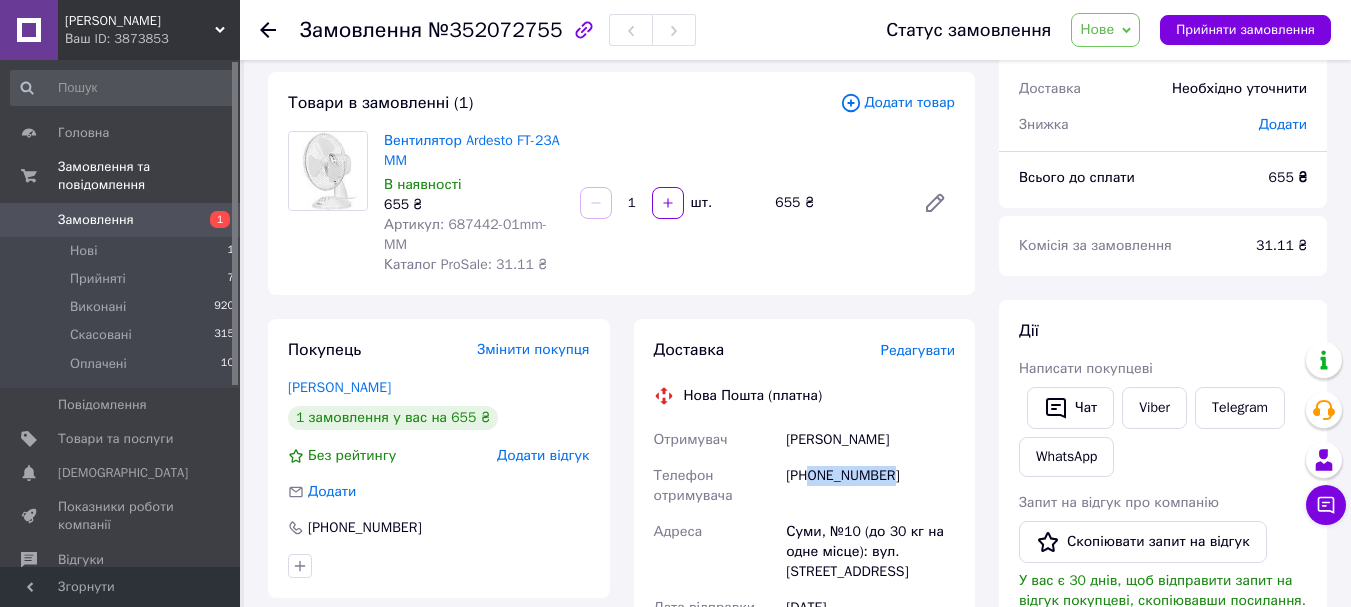 drag, startPoint x: 919, startPoint y: 478, endPoint x: 808, endPoint y: 477, distance: 111.0045 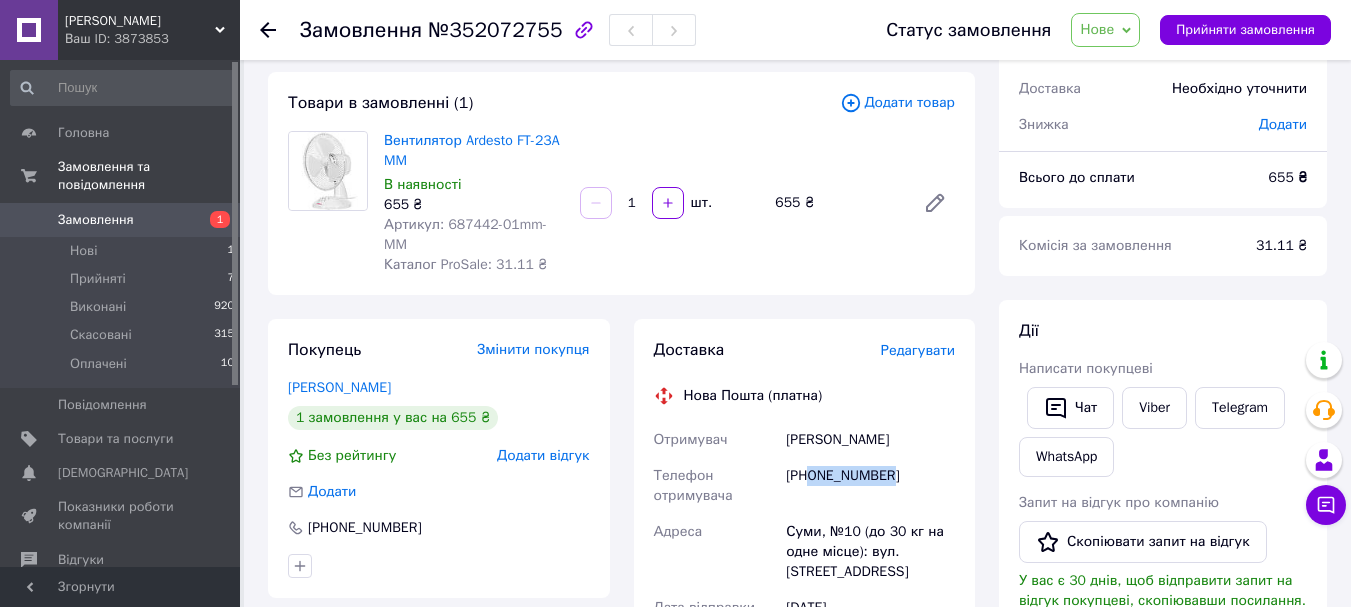 copy on "0661391936" 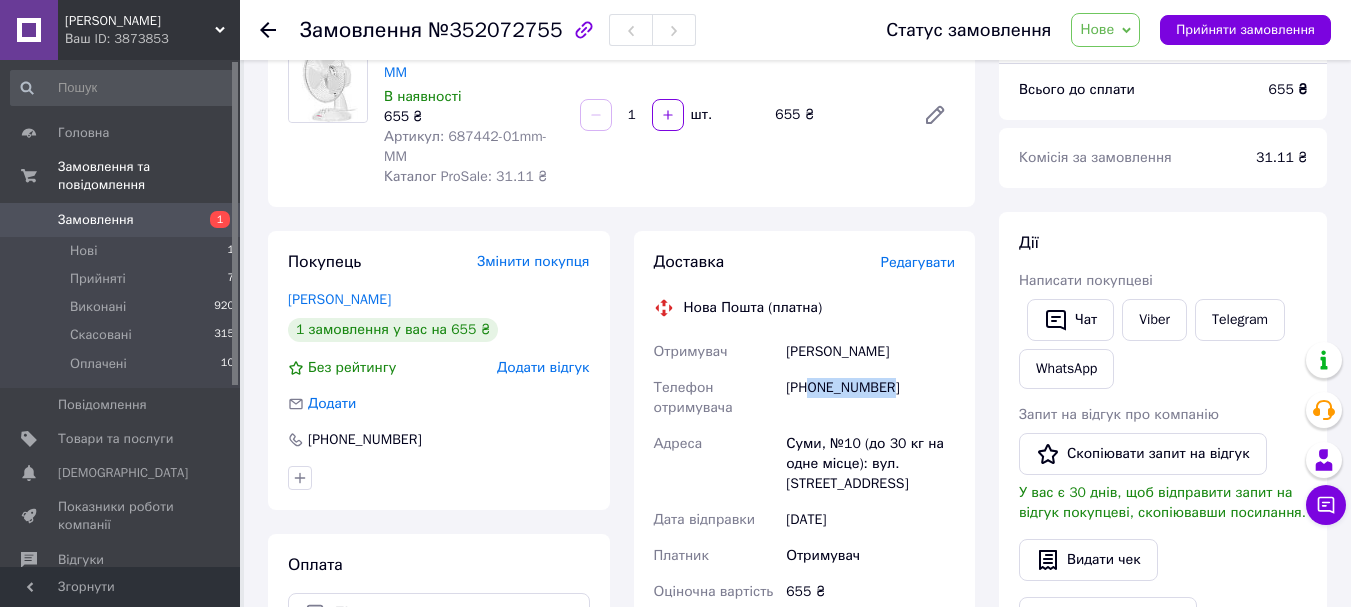 scroll, scrollTop: 200, scrollLeft: 0, axis: vertical 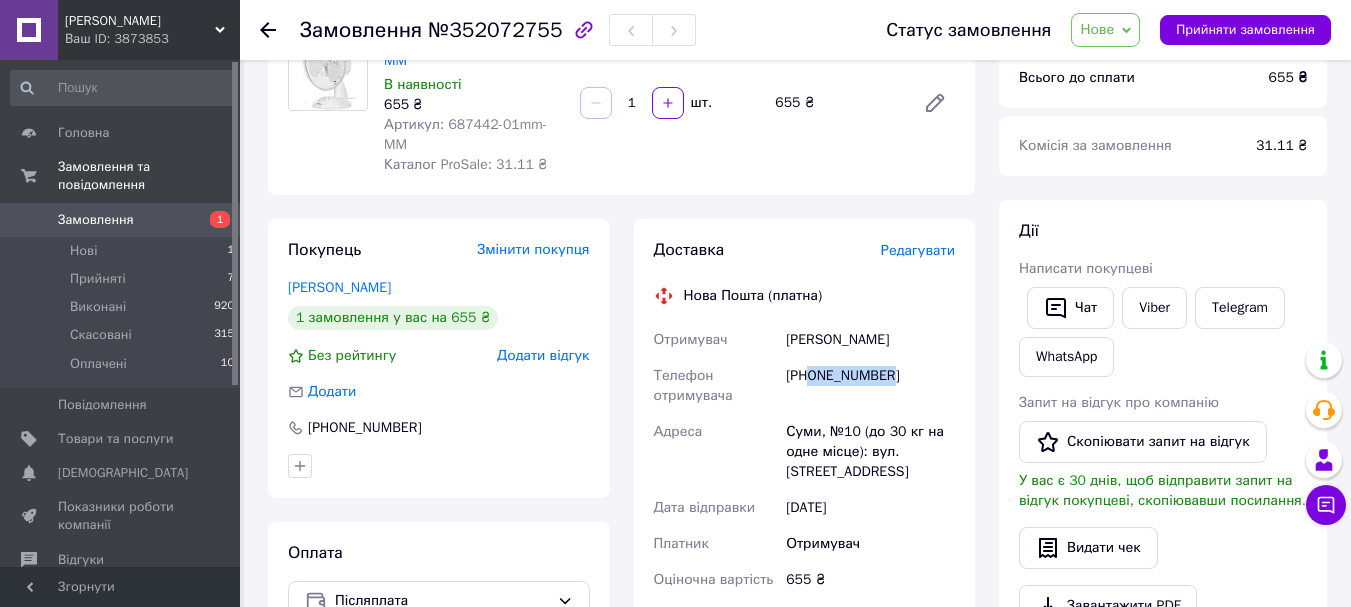 click on "Нове" at bounding box center [1097, 29] 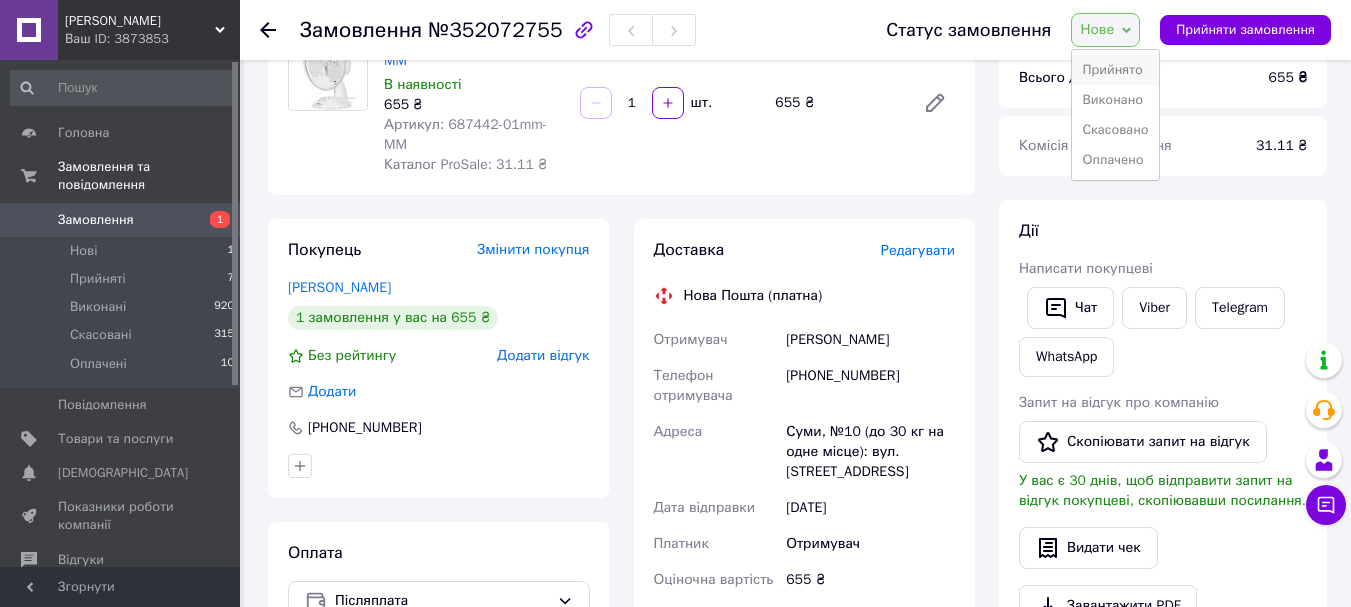 click on "Прийнято" at bounding box center [1115, 70] 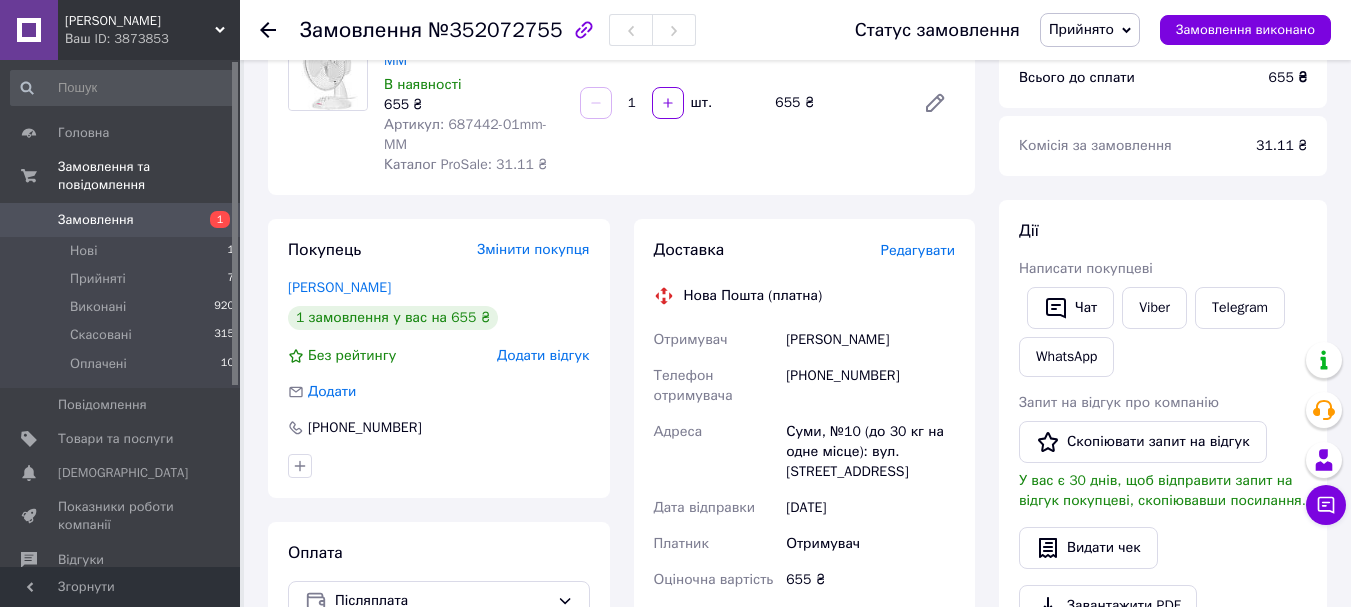 click on "Замовлення" at bounding box center [121, 220] 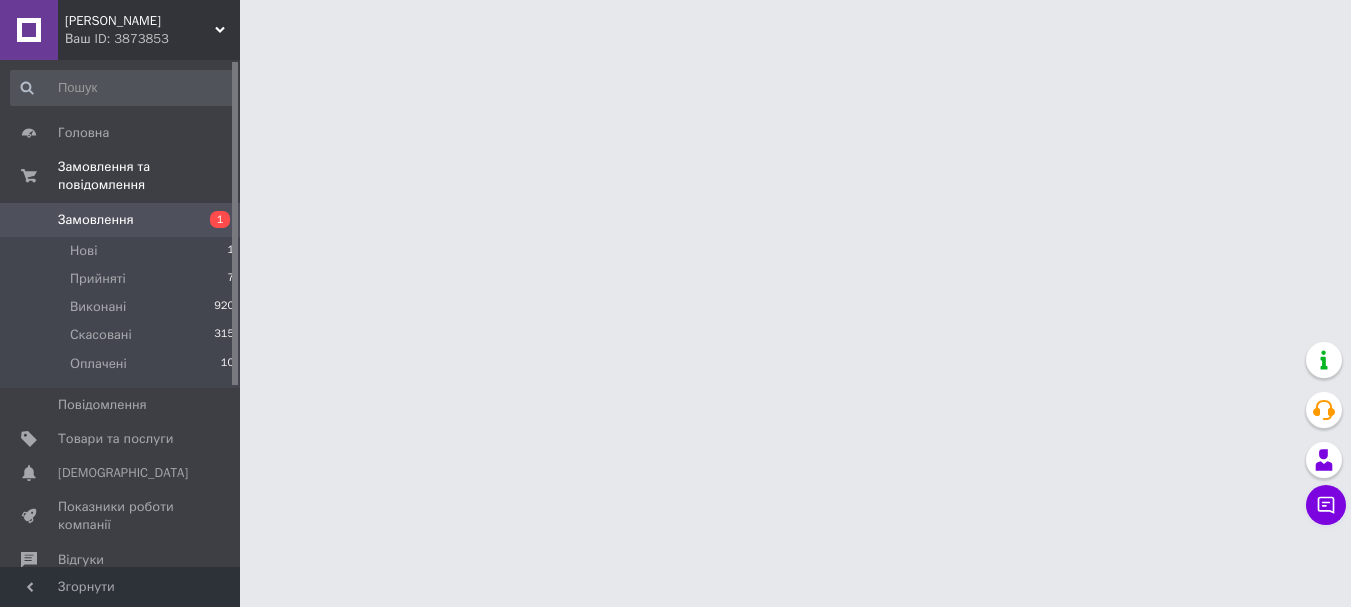 scroll, scrollTop: 0, scrollLeft: 0, axis: both 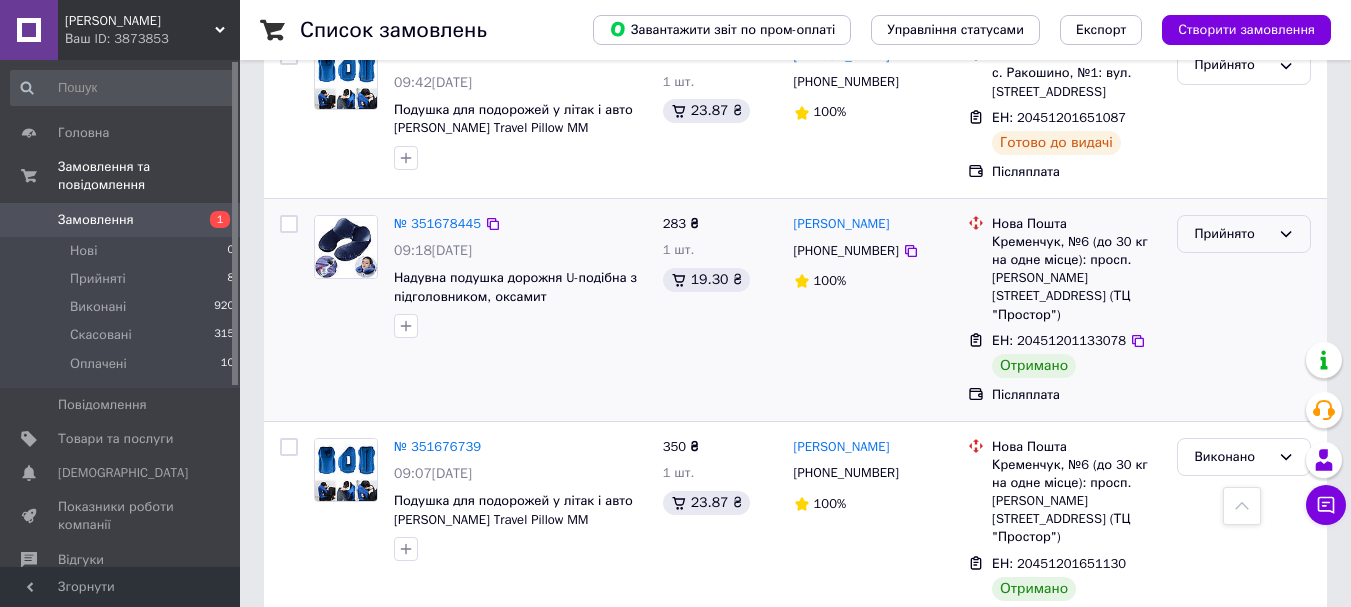 click on "Прийнято" at bounding box center [1244, 234] 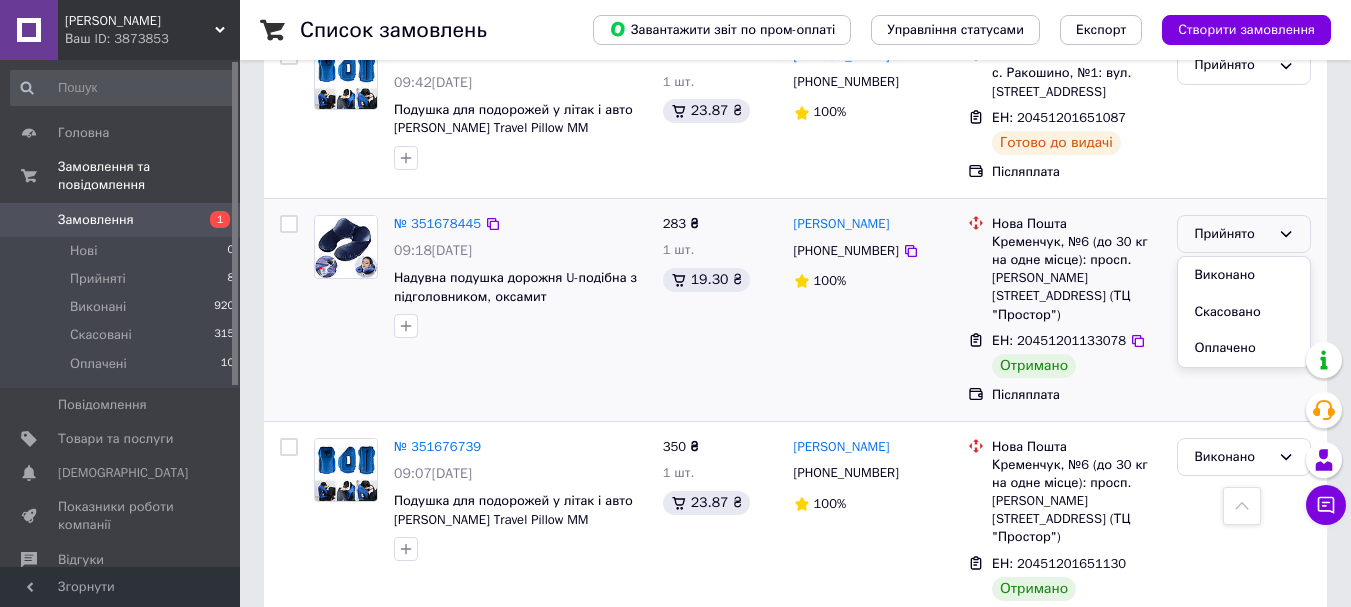 drag, startPoint x: 1266, startPoint y: 129, endPoint x: 1278, endPoint y: 125, distance: 12.649111 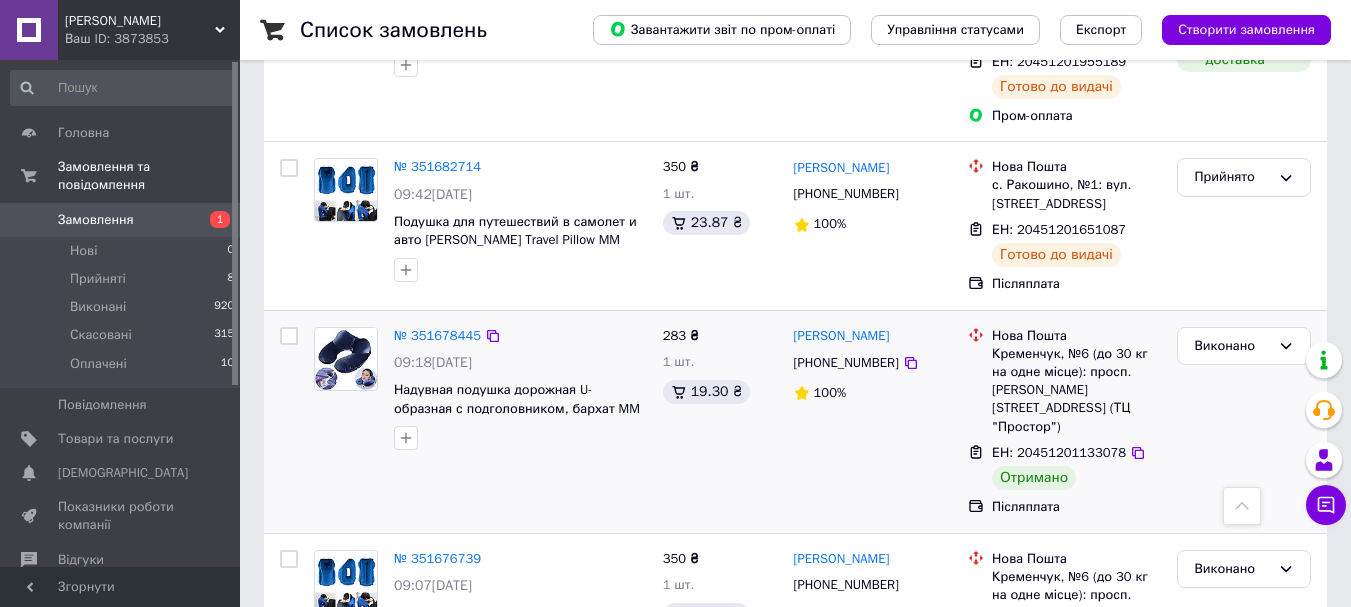 scroll, scrollTop: 2500, scrollLeft: 0, axis: vertical 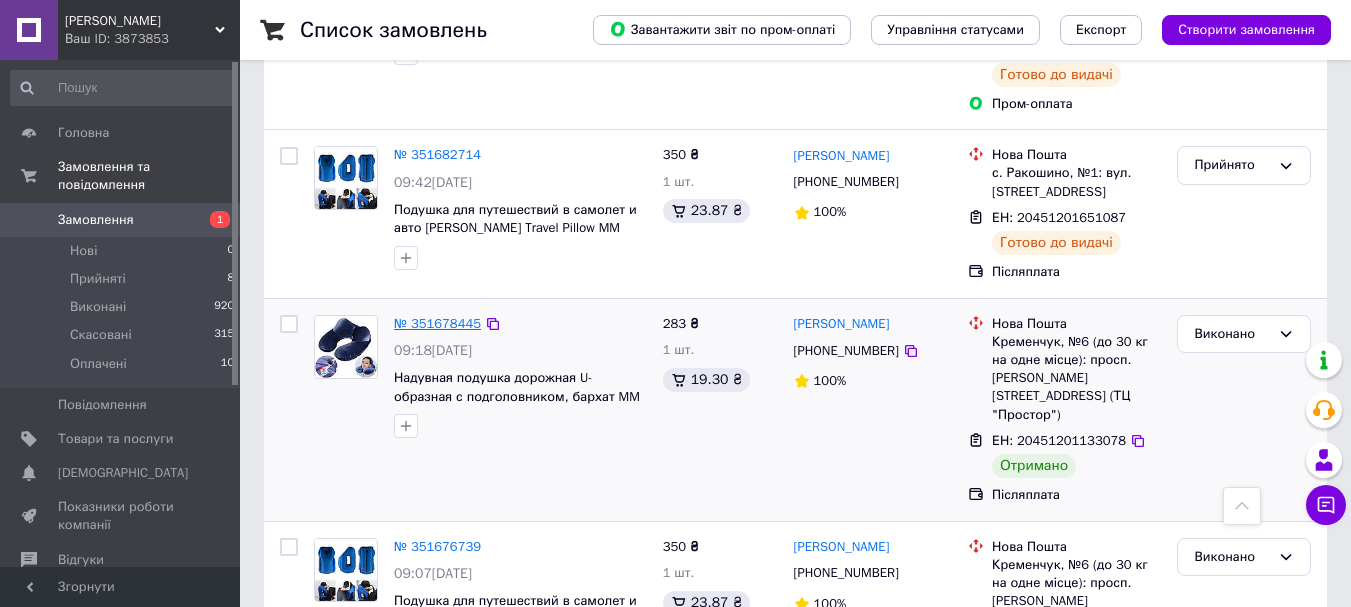 click on "№ 351678445" at bounding box center (437, 323) 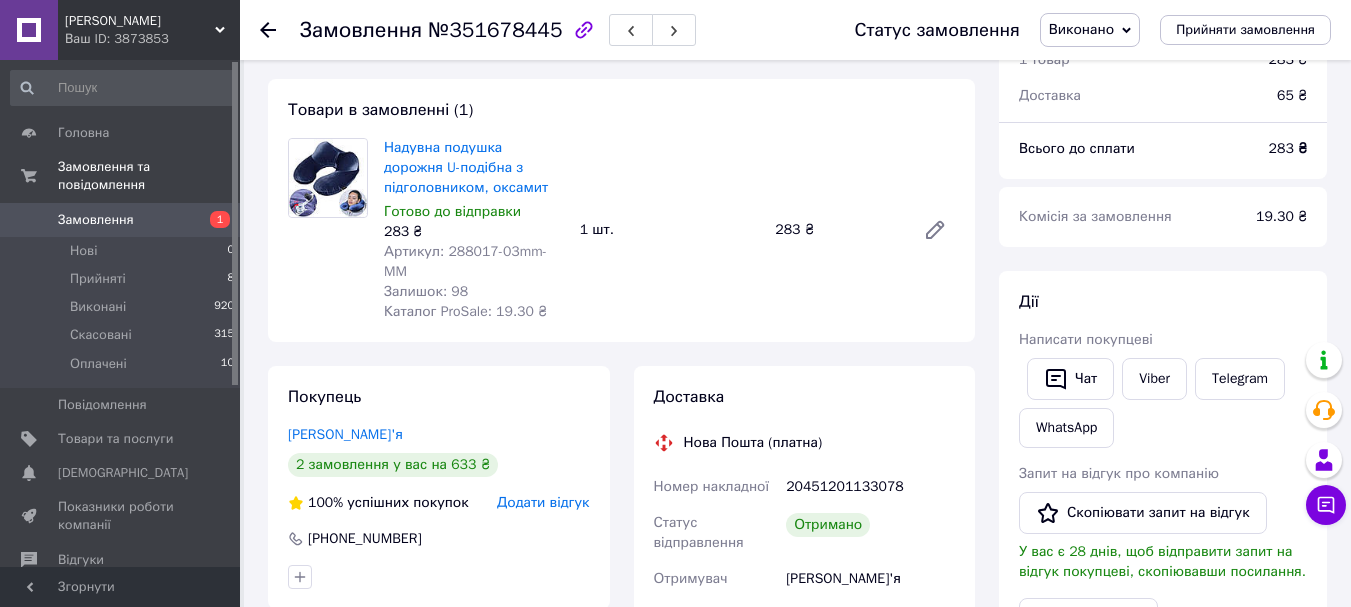scroll, scrollTop: 0, scrollLeft: 0, axis: both 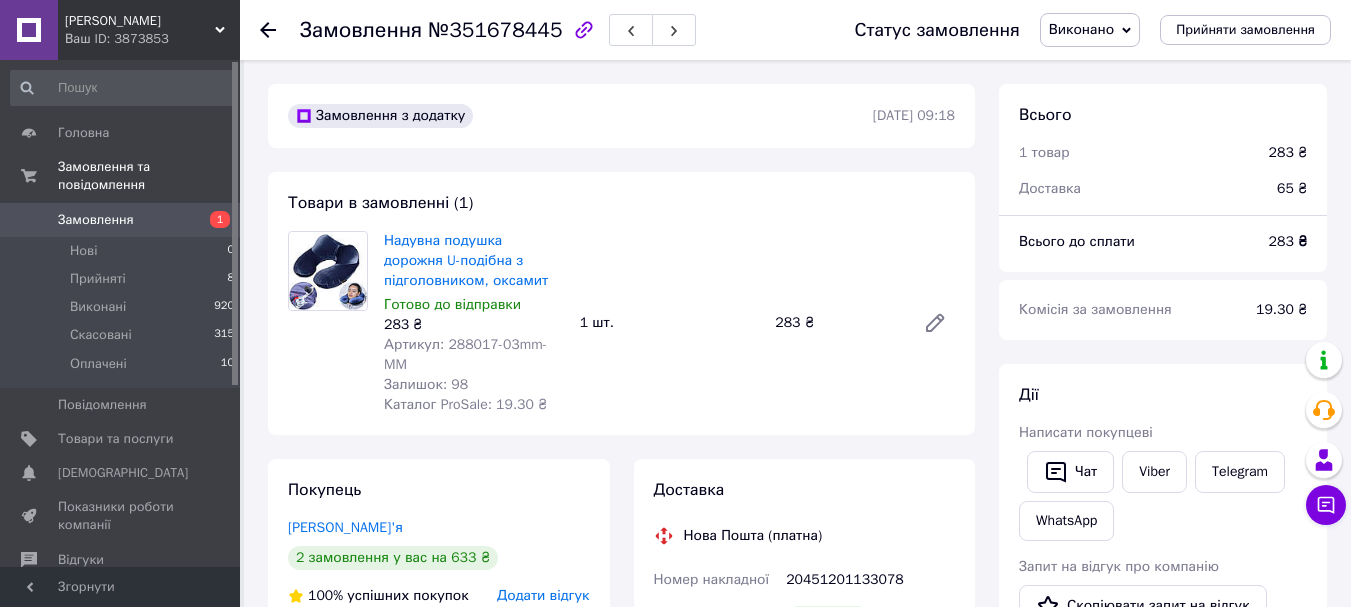 click 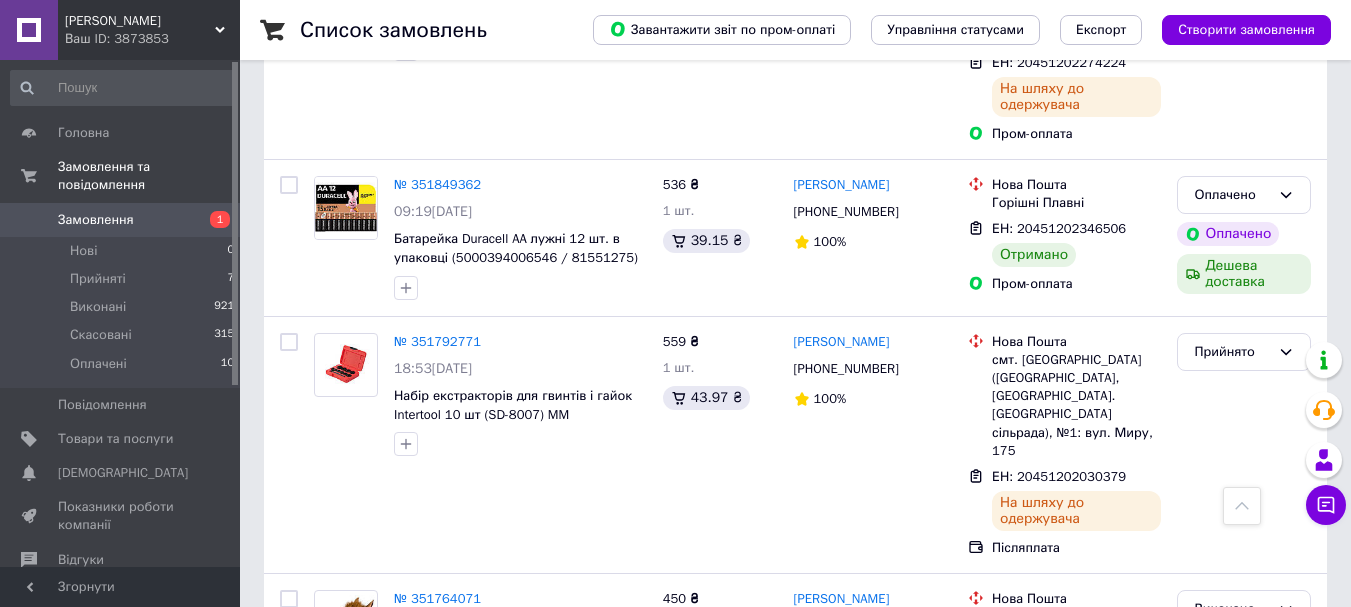 scroll, scrollTop: 1600, scrollLeft: 0, axis: vertical 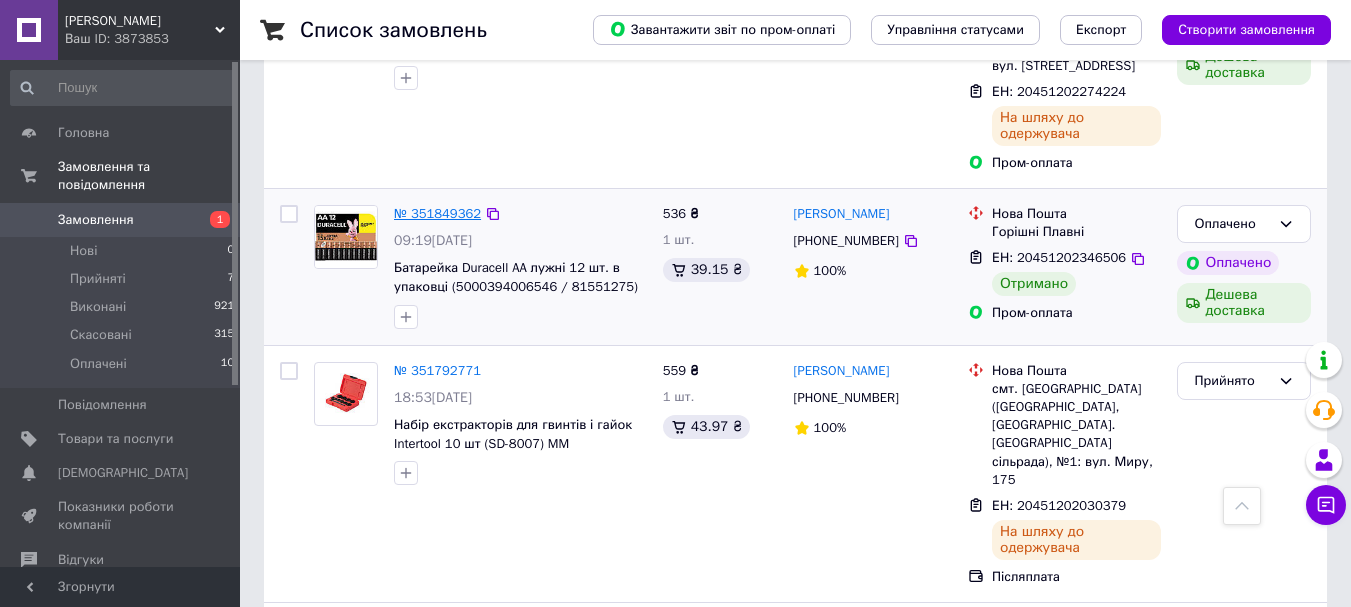 click on "№ 351849362" at bounding box center [437, 213] 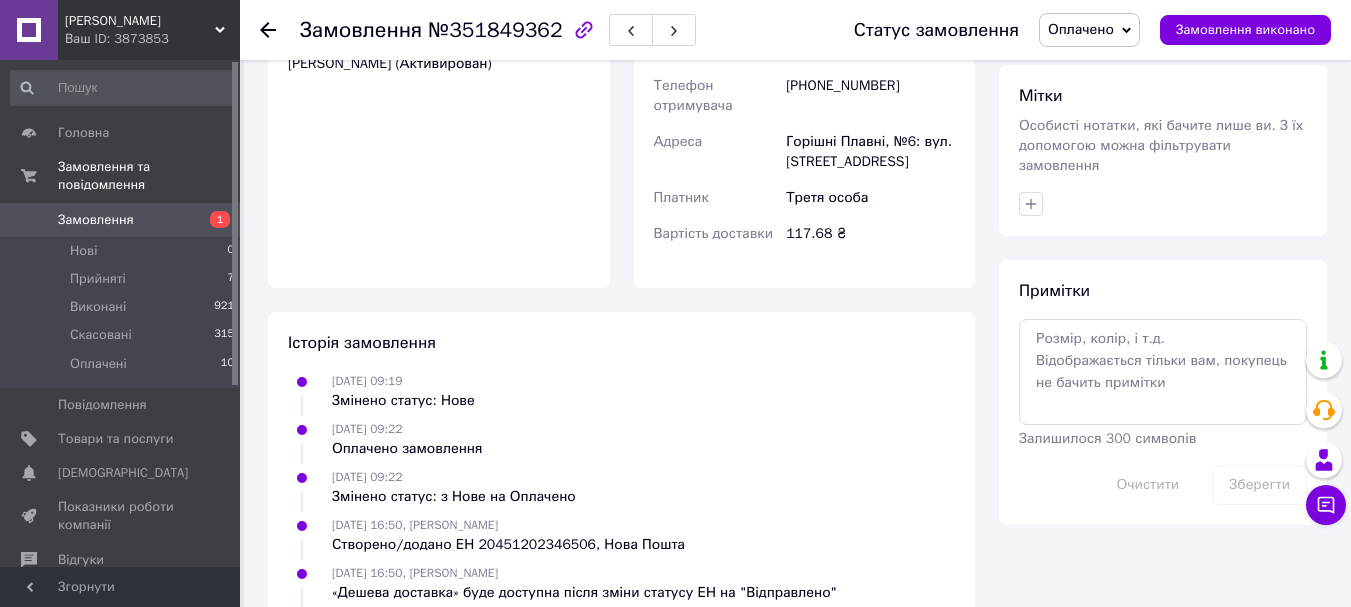scroll, scrollTop: 1222, scrollLeft: 0, axis: vertical 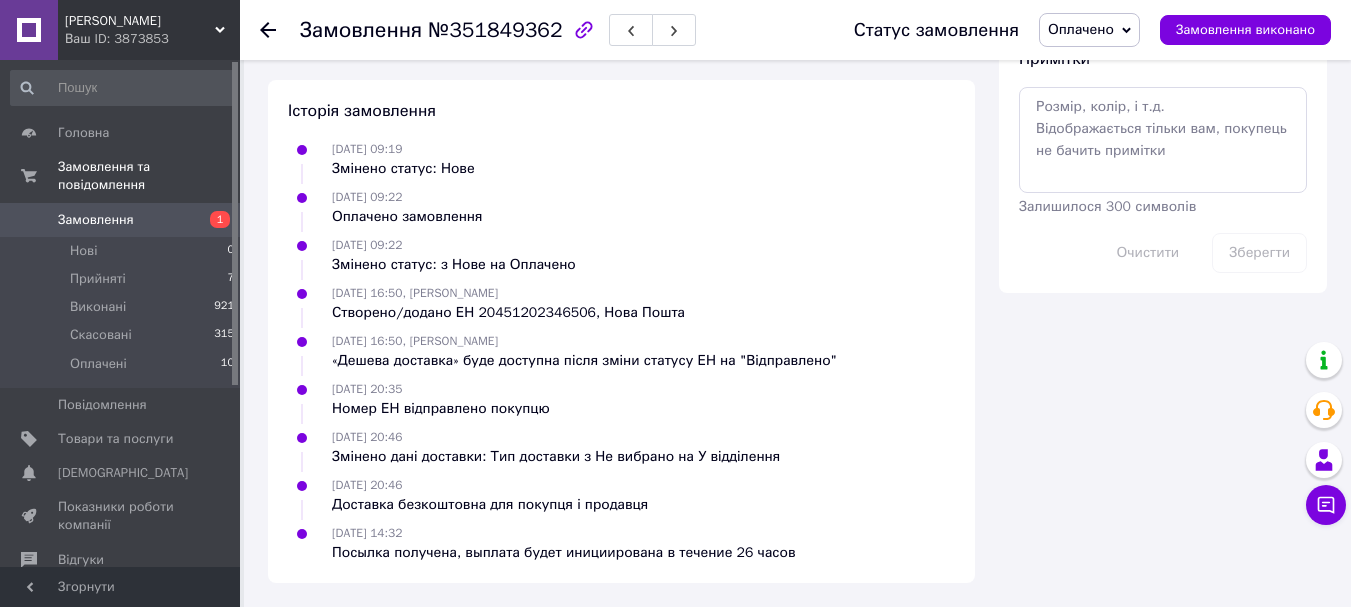 click 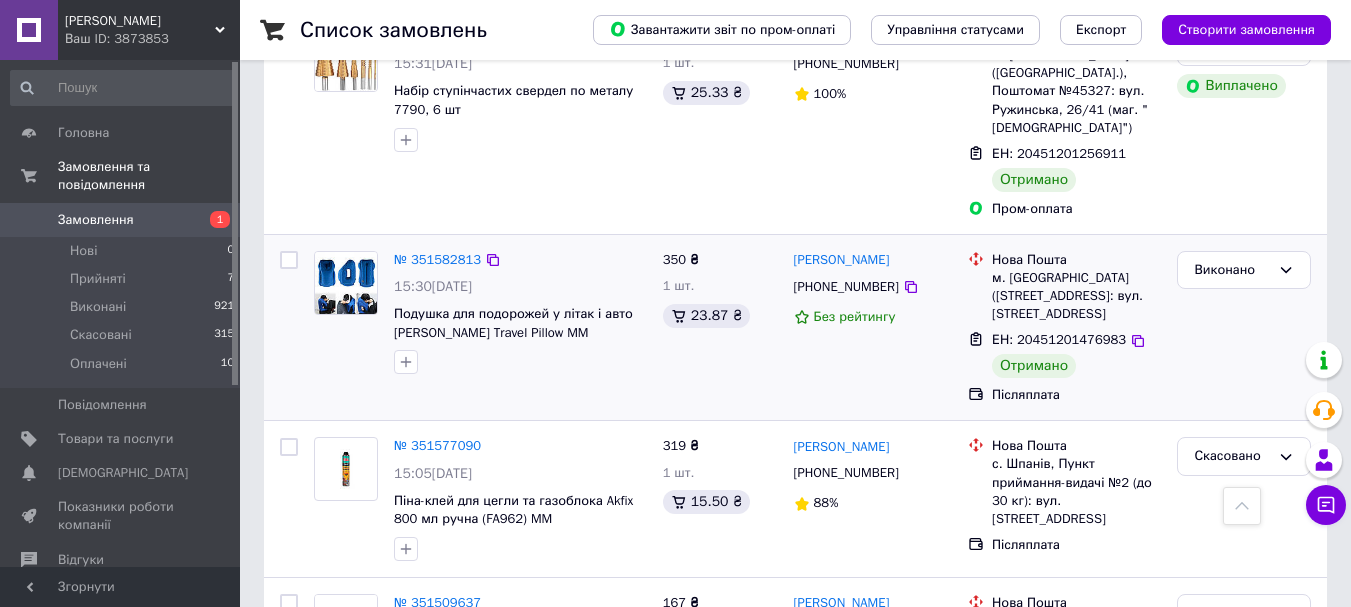 scroll, scrollTop: 3671, scrollLeft: 0, axis: vertical 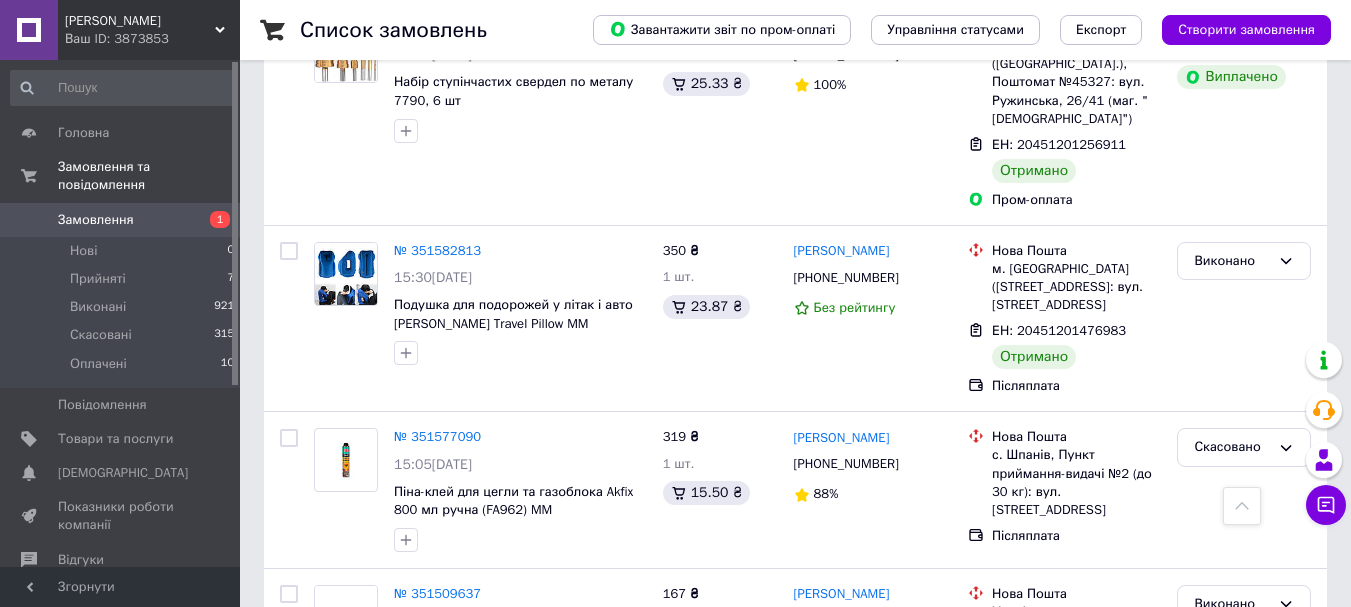 click on "2" at bounding box center (327, 783) 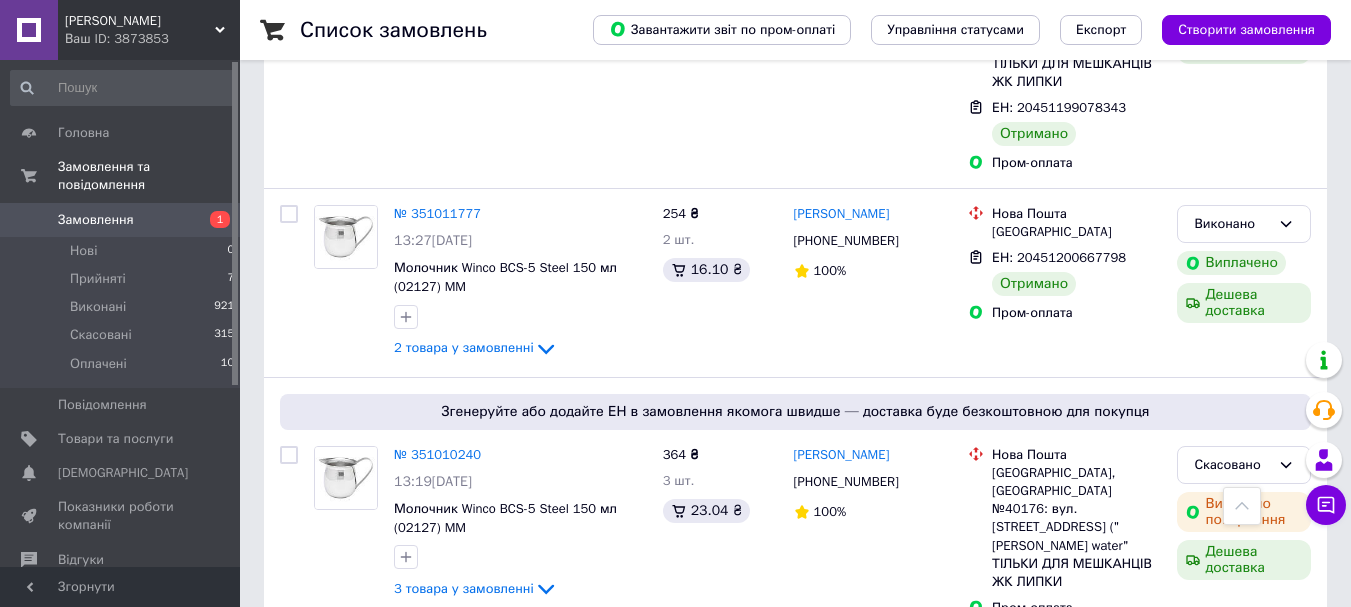 scroll, scrollTop: 3848, scrollLeft: 0, axis: vertical 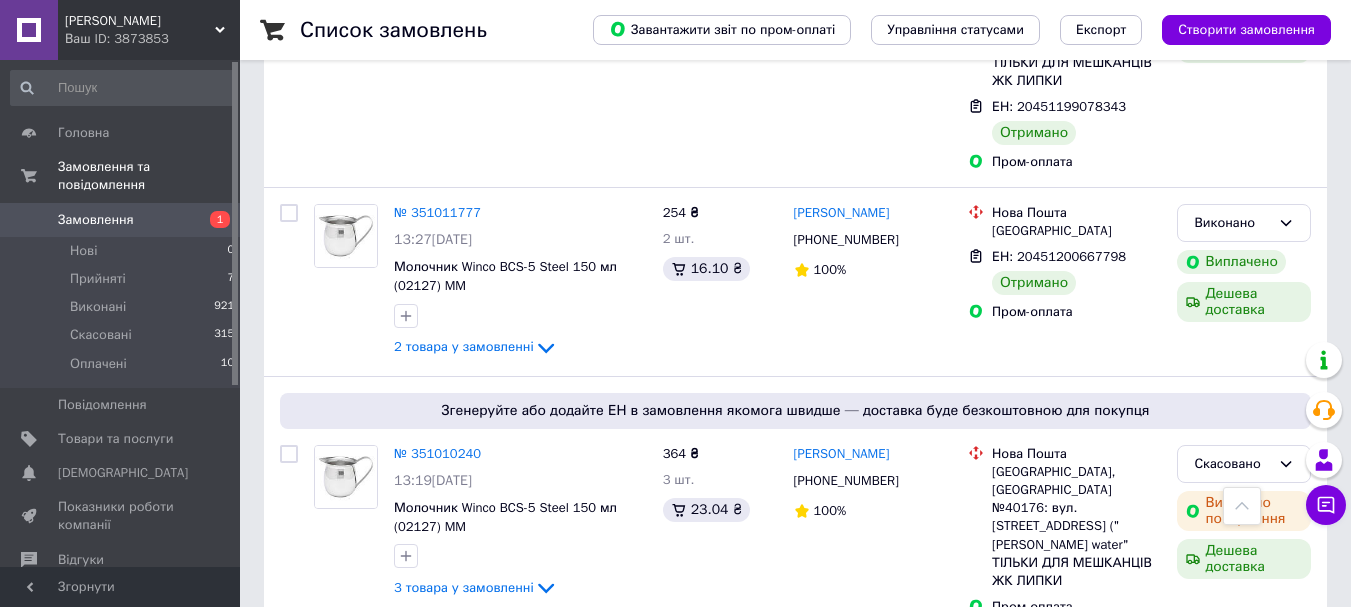 click on "3" at bounding box center (494, 866) 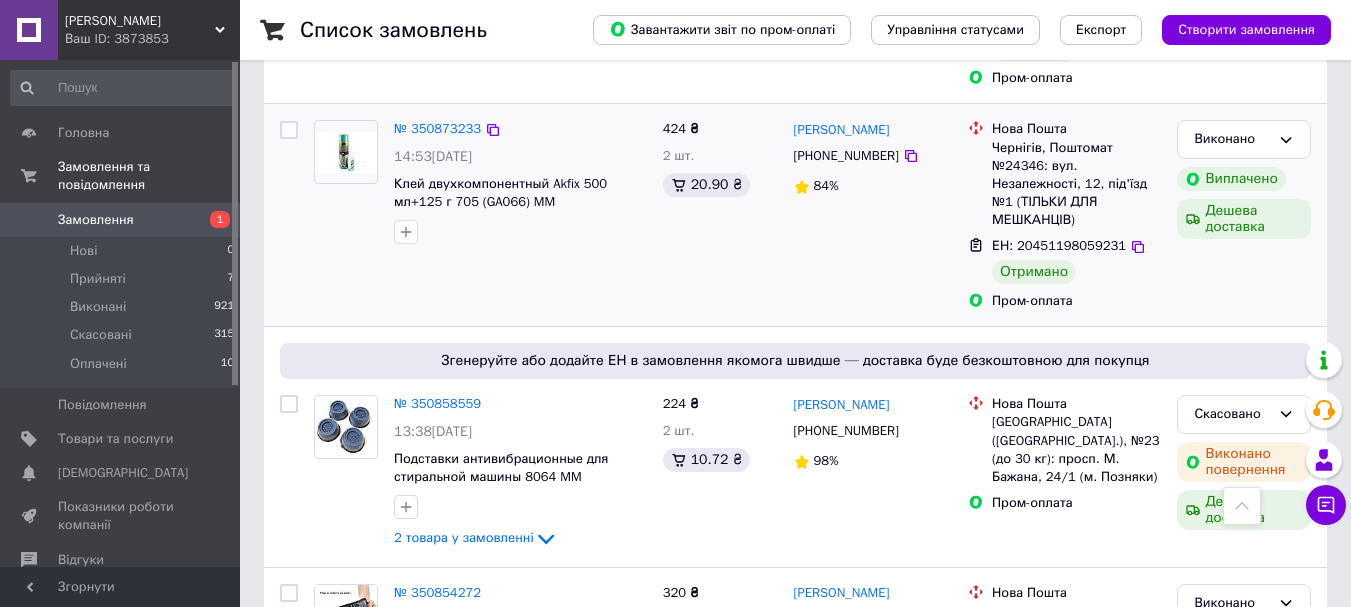 scroll, scrollTop: 800, scrollLeft: 0, axis: vertical 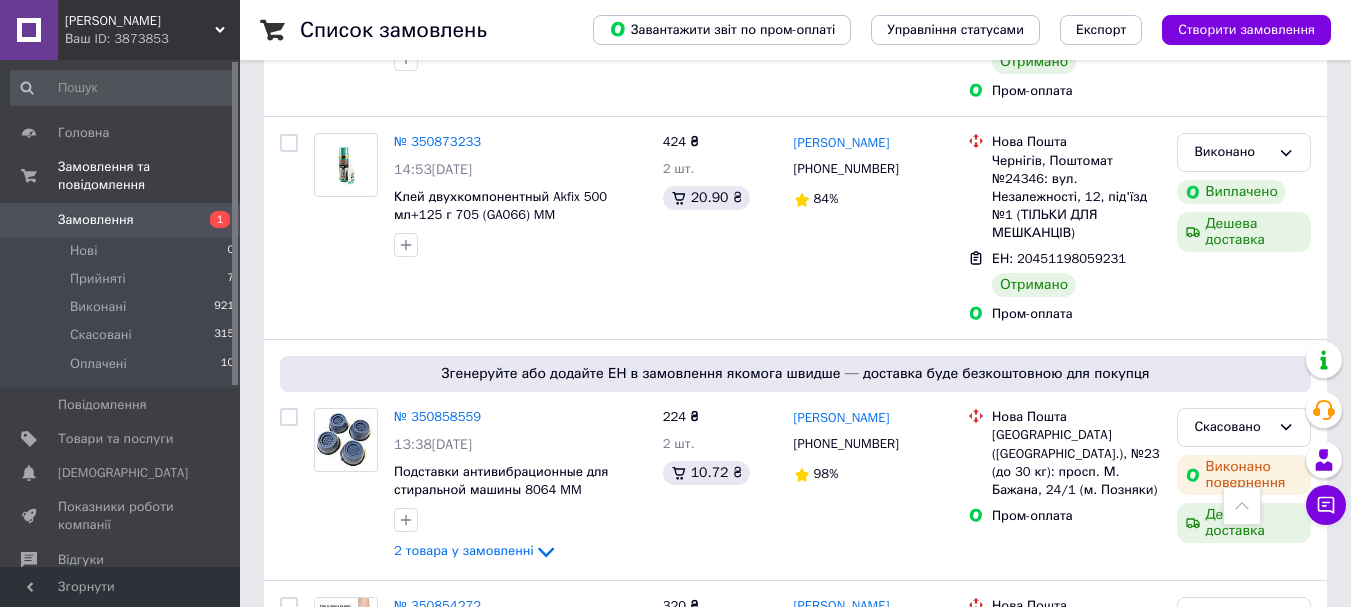click on "Замовлення" at bounding box center (121, 220) 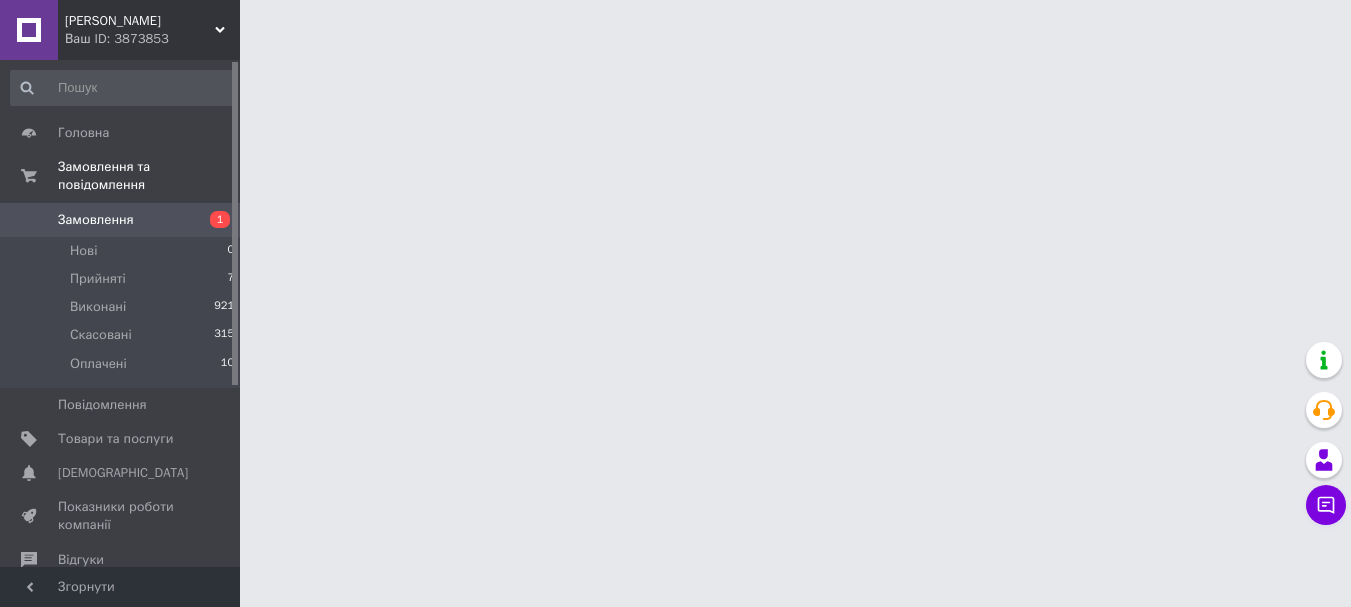 scroll, scrollTop: 0, scrollLeft: 0, axis: both 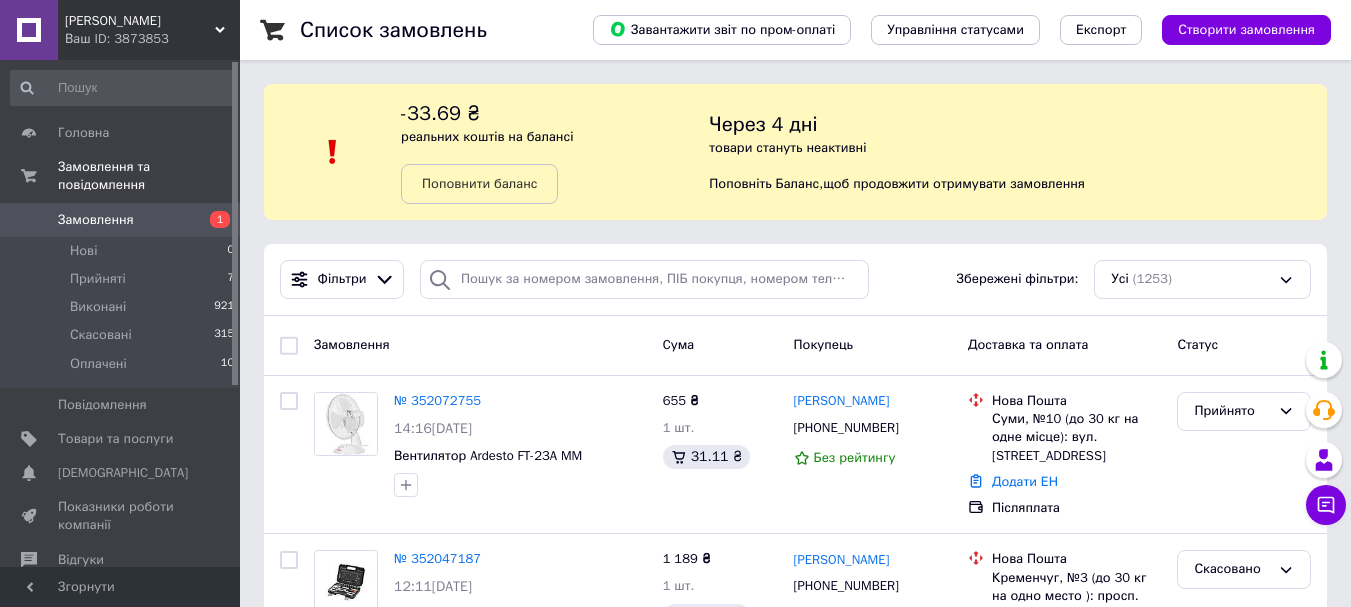 click at bounding box center (123, 88) 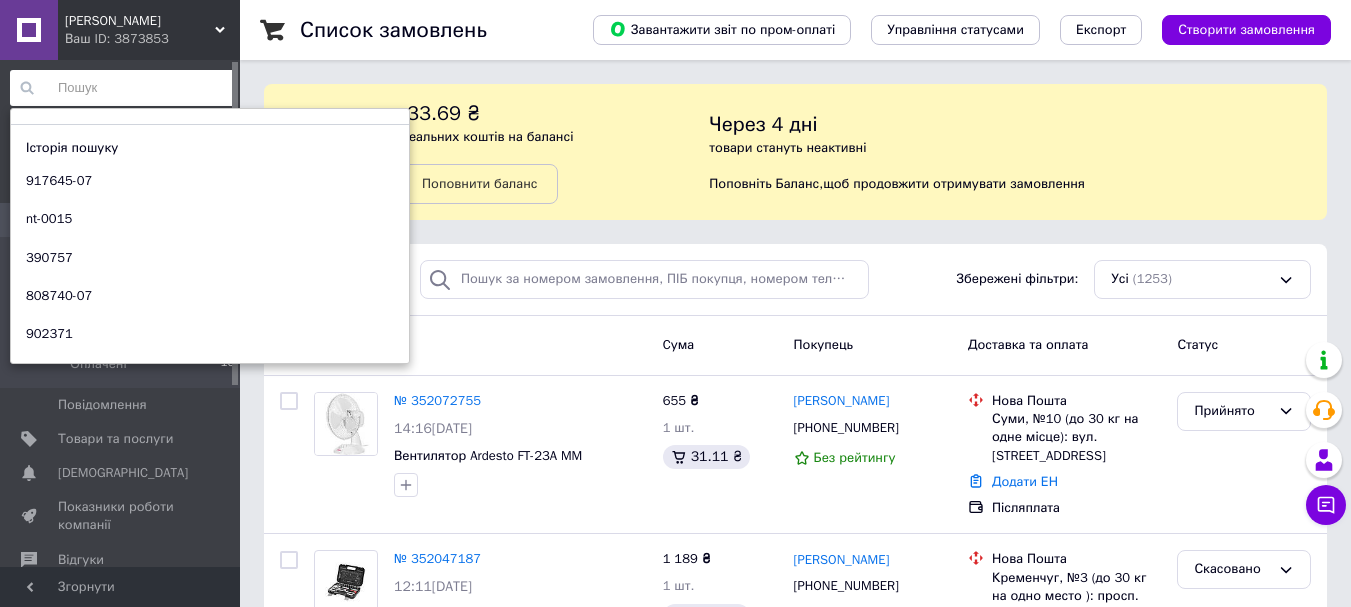 paste on "fsw-b05" 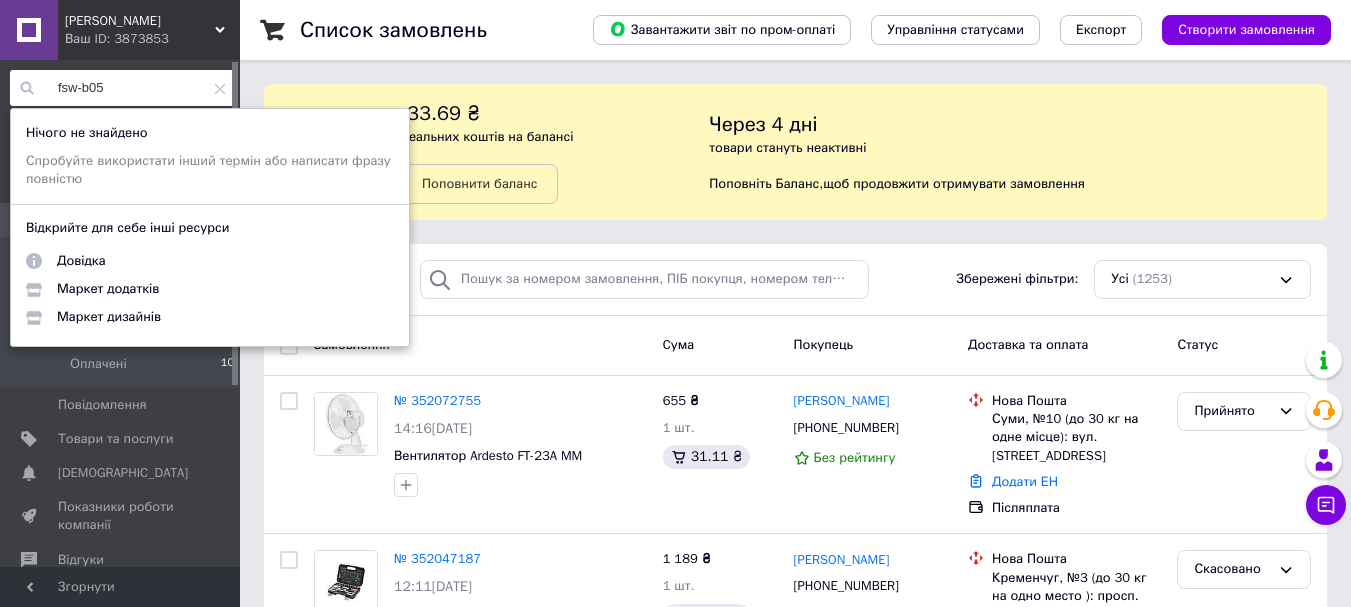 type on "fsw-b05" 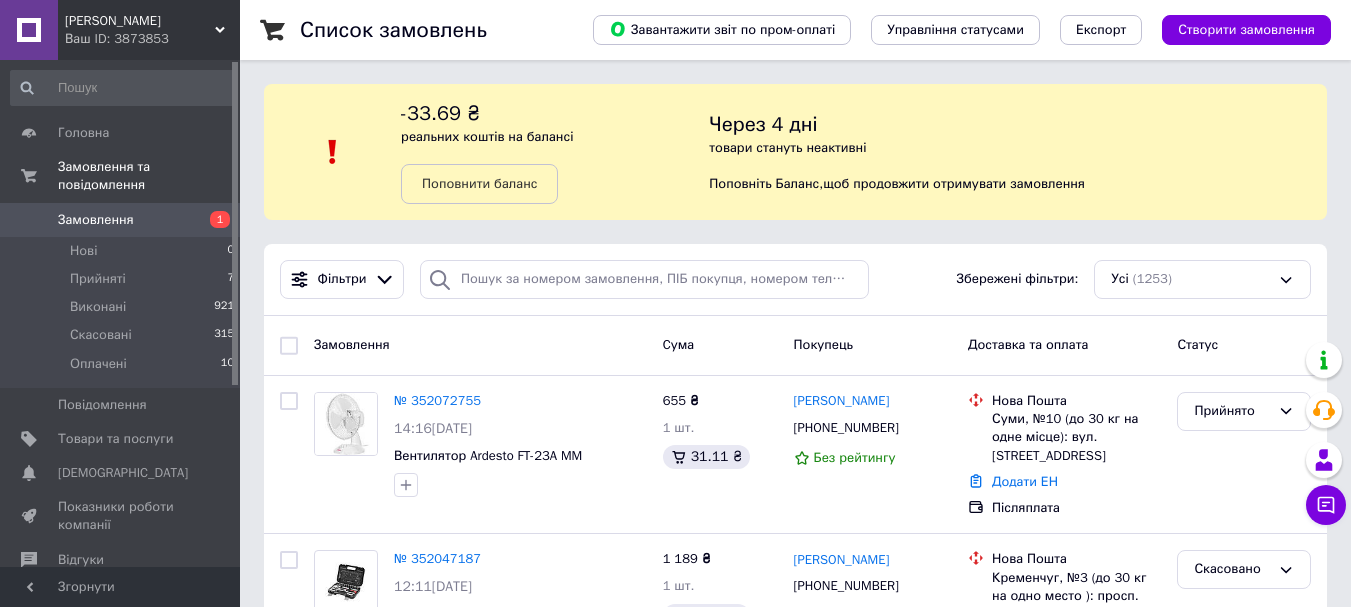 click on "Список замовлень   Завантажити звіт по пром-оплаті Управління статусами Експорт Створити замовлення -33.69 ₴ реальних коштів на балансі Поповнити баланс Через 4 дні товари стануть неактивні Поповніть Баланс ,  щоб продовжити отримувати замовлення Фільтри Збережені фільтри: Усі (1253) Замовлення Cума Покупець Доставка та оплата Статус № 352072755 14:16, 10.07.2025 Вентилятор Ardesto FT-23A MM 655 ₴ 1 шт. 31.11 ₴ Кристина Кривошея +380661391936 Без рейтингу Нова Пошта Суми, №10 (до 30 кг на одне місце): вул. Роменська, 81 Додати ЕН Післяплата Прийнято № 352047187 12:11, 10.07.2025 1 189 ₴ 1 шт. 73.36 ₴ +380987637778 1" at bounding box center [795, 2247] 